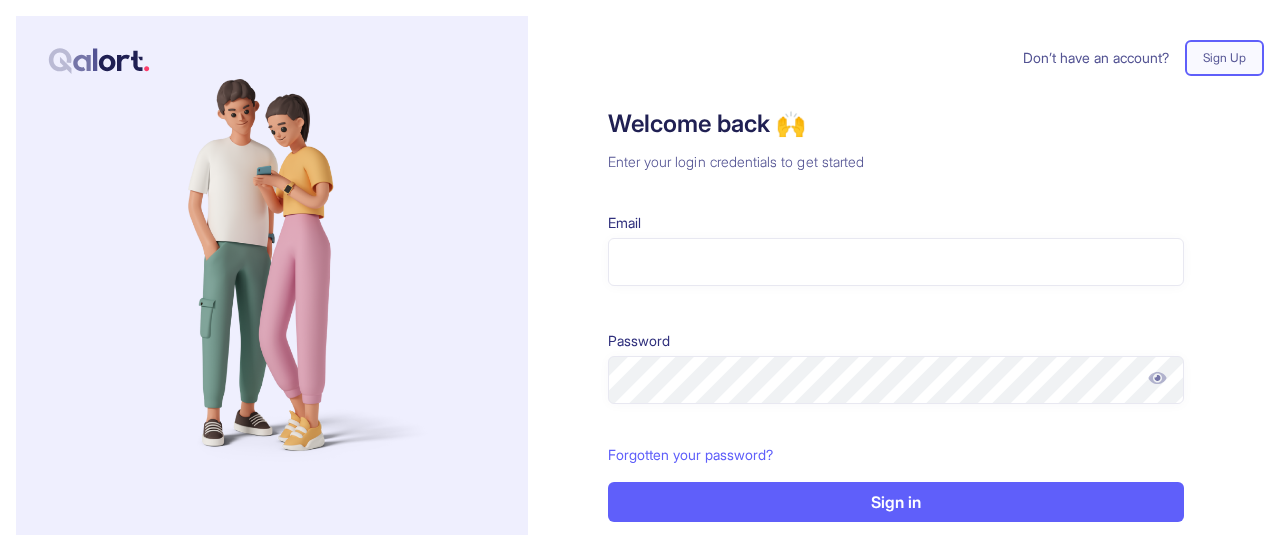 scroll, scrollTop: 0, scrollLeft: 0, axis: both 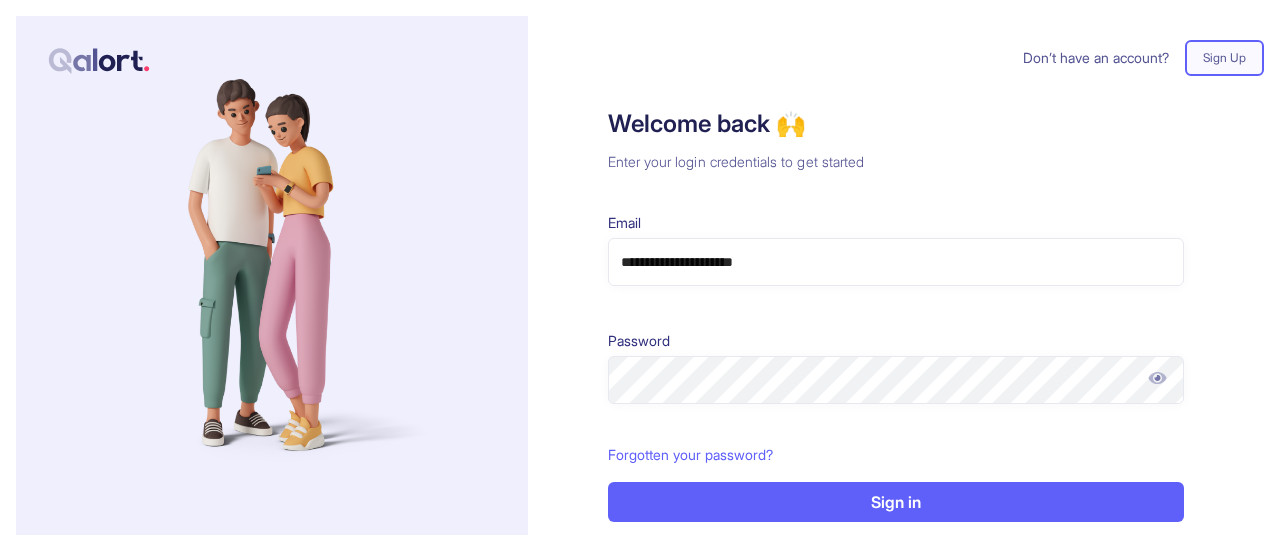 click at bounding box center [1157, 378] 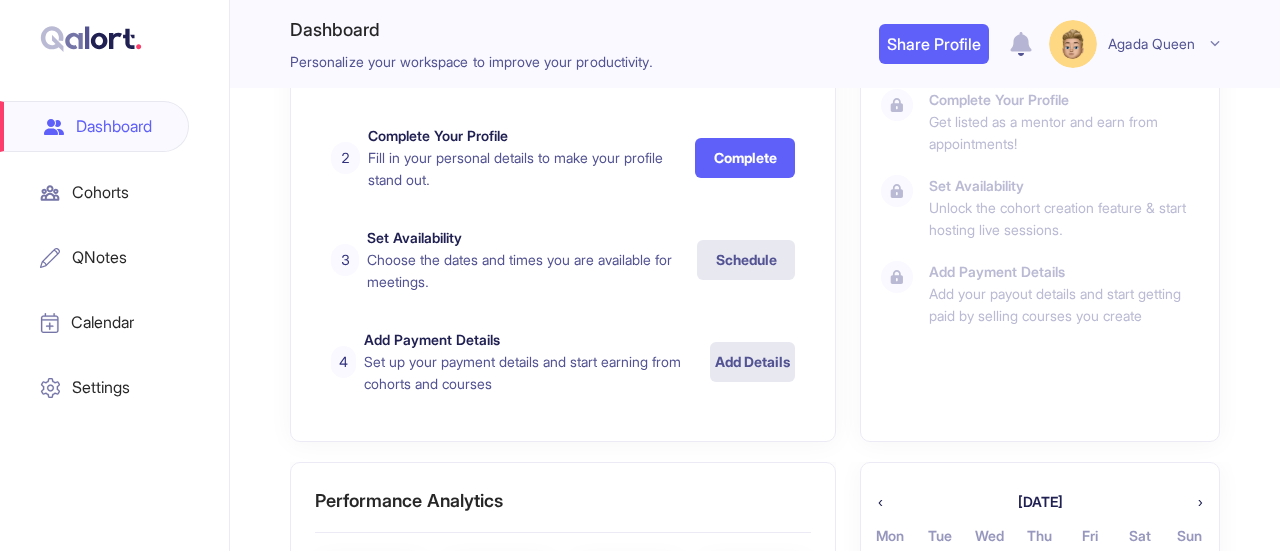 scroll, scrollTop: 300, scrollLeft: 0, axis: vertical 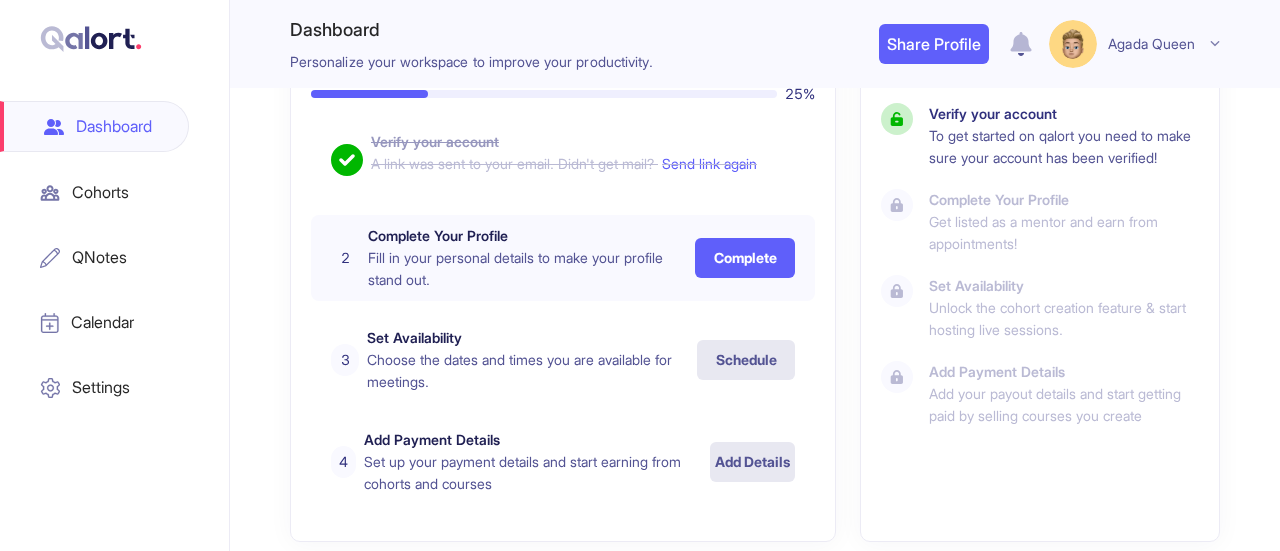 click on "Complete" at bounding box center (745, 258) 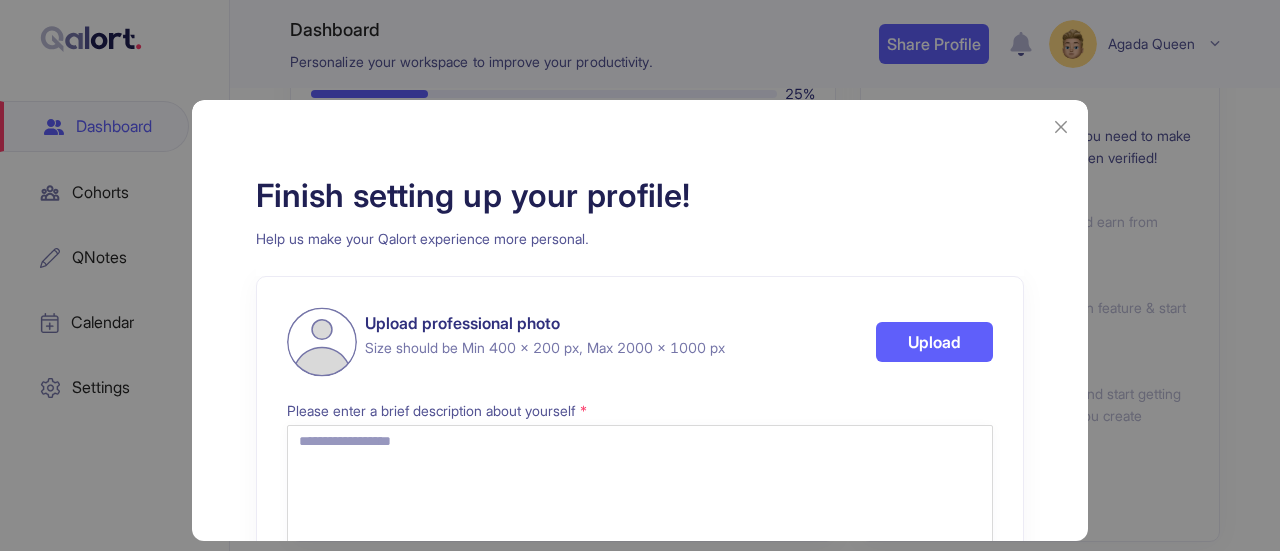 select on "**" 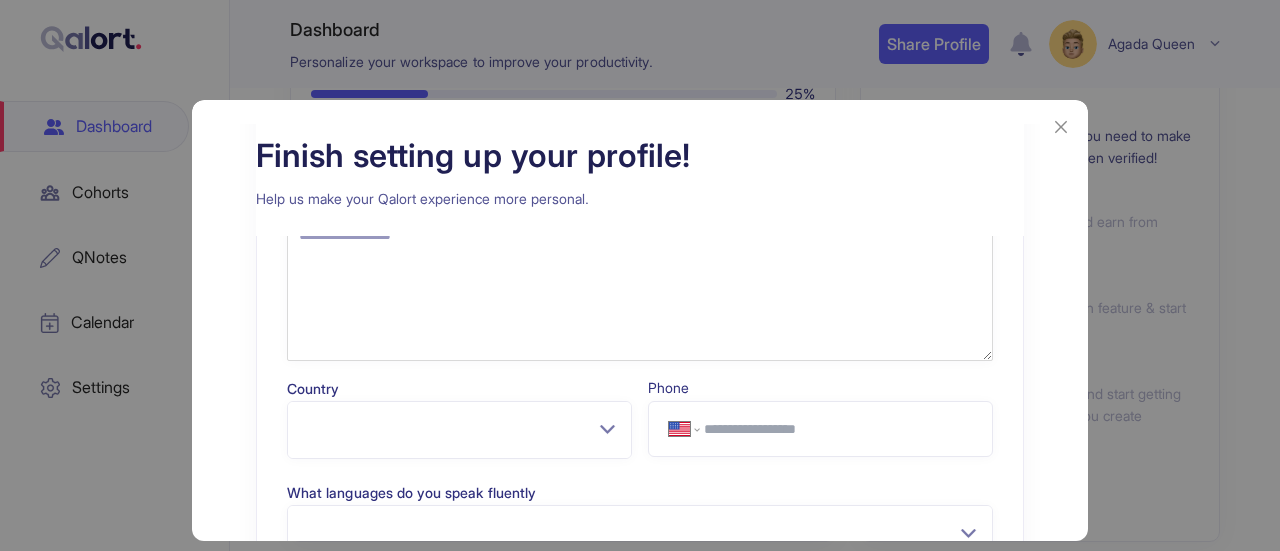 scroll, scrollTop: 0, scrollLeft: 0, axis: both 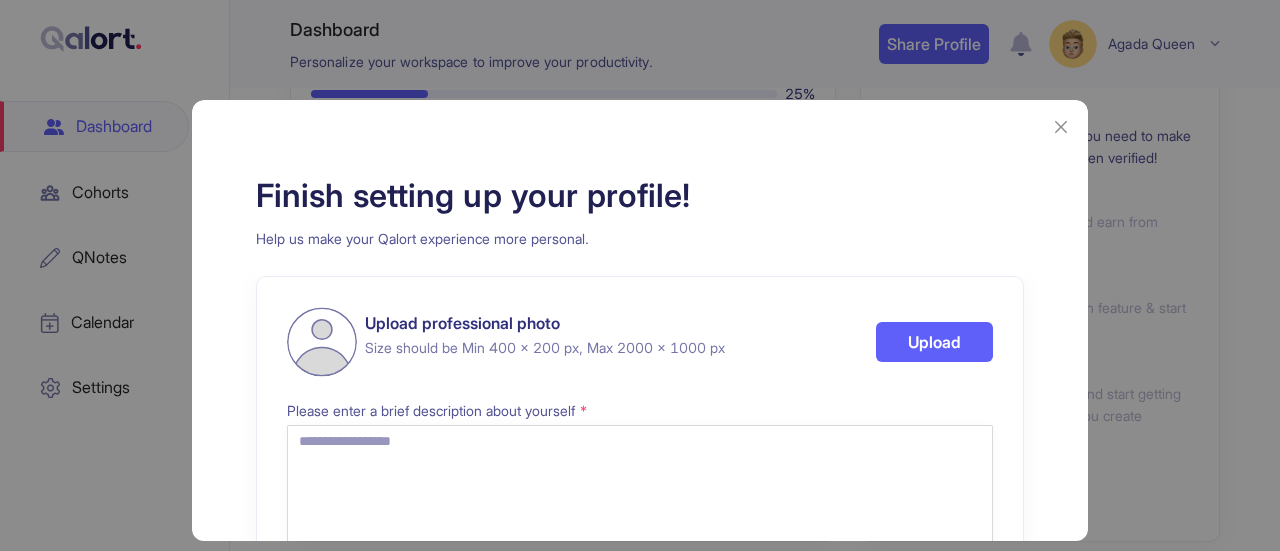 click on "Upload" at bounding box center (934, 342) 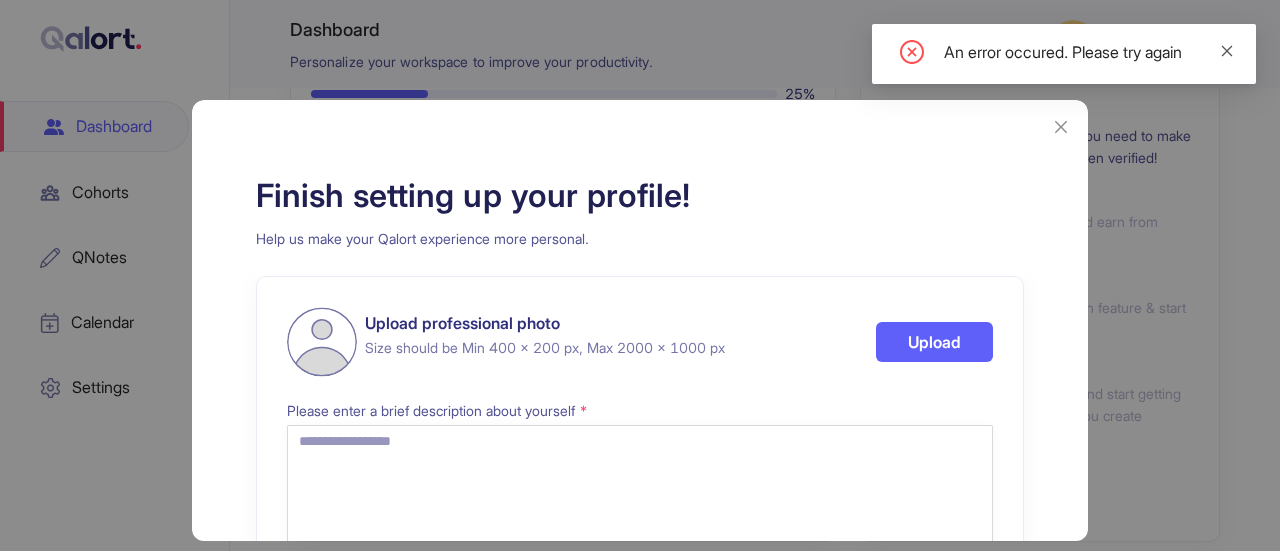 click 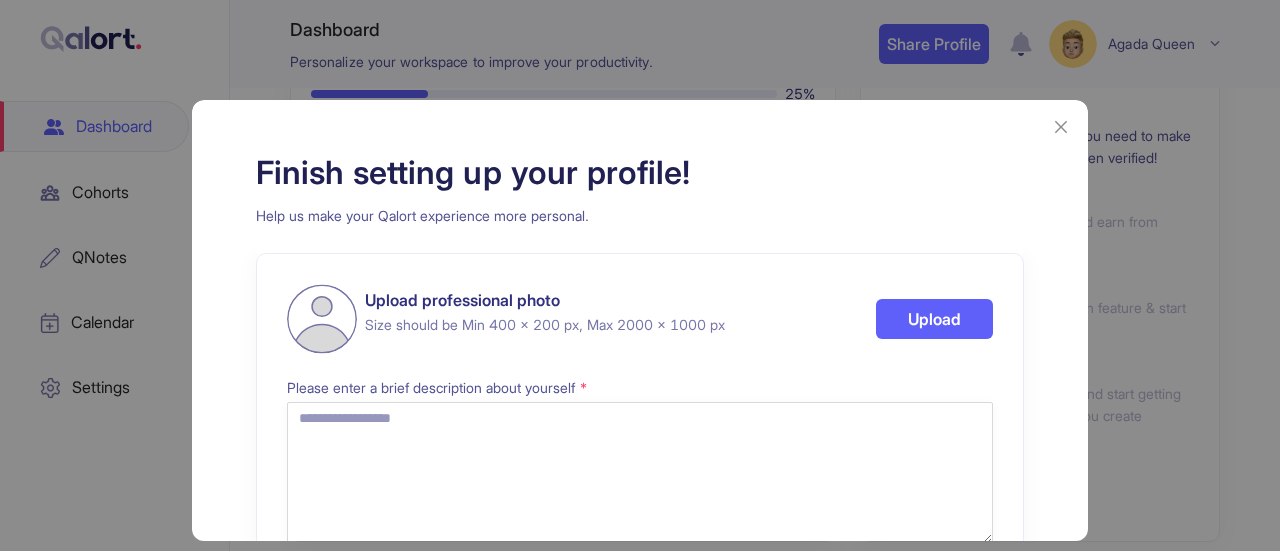 scroll, scrollTop: 0, scrollLeft: 0, axis: both 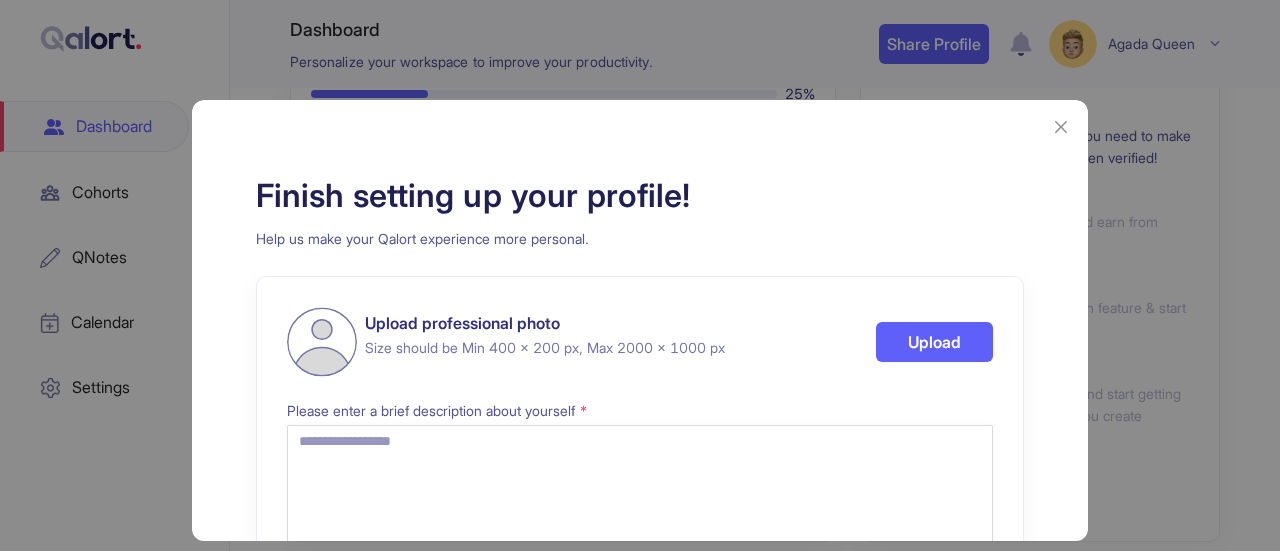 click on "Upload" at bounding box center (934, 342) 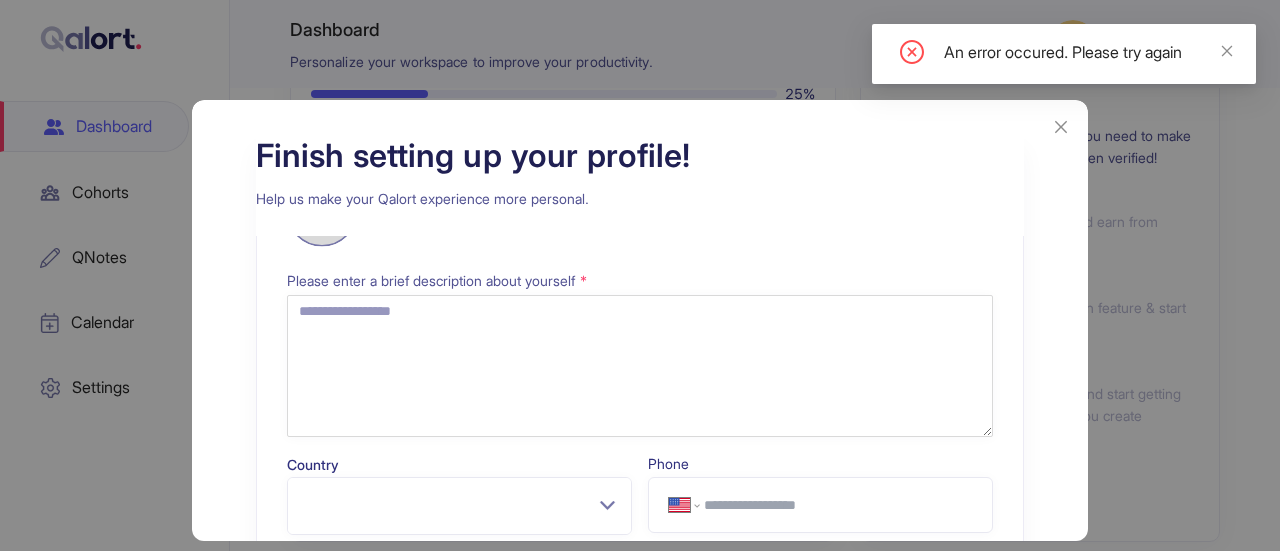 scroll, scrollTop: 100, scrollLeft: 0, axis: vertical 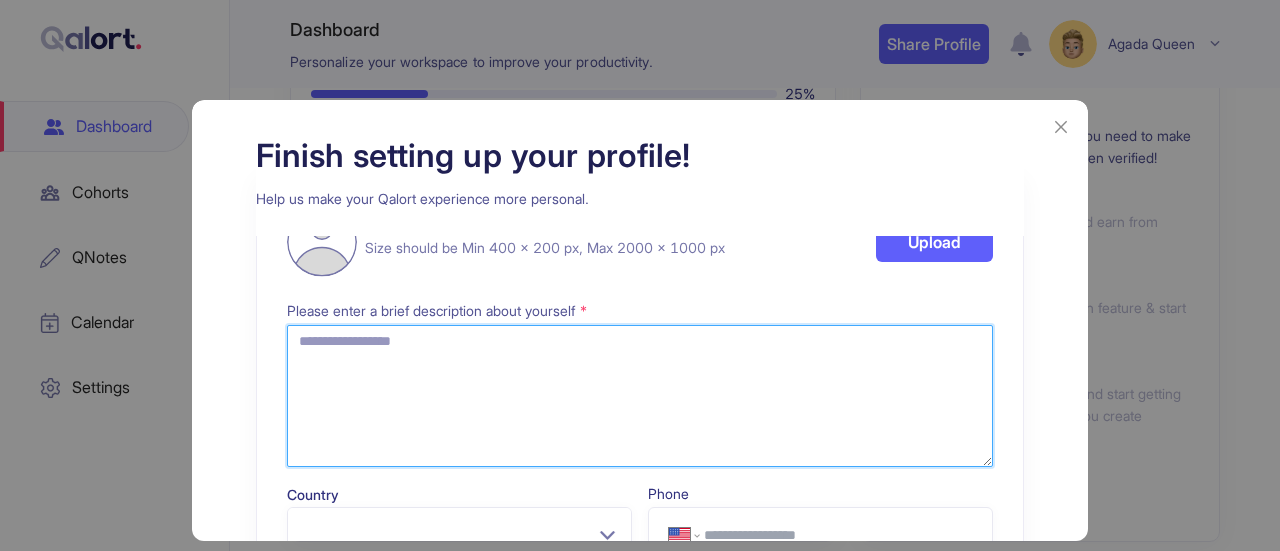 click at bounding box center (640, 396) 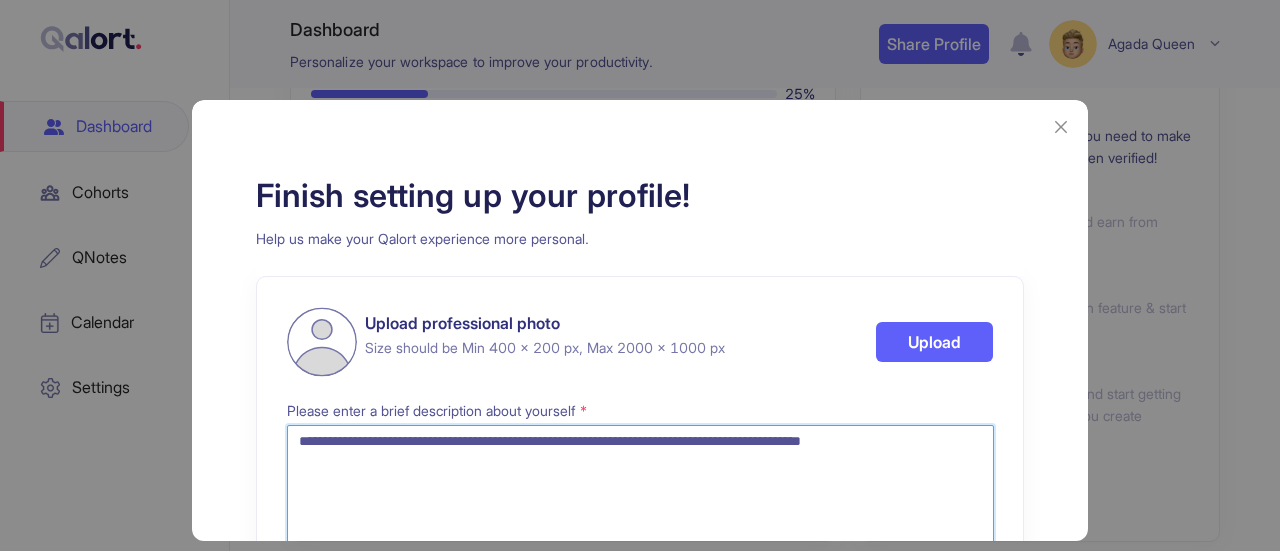 scroll, scrollTop: 100, scrollLeft: 0, axis: vertical 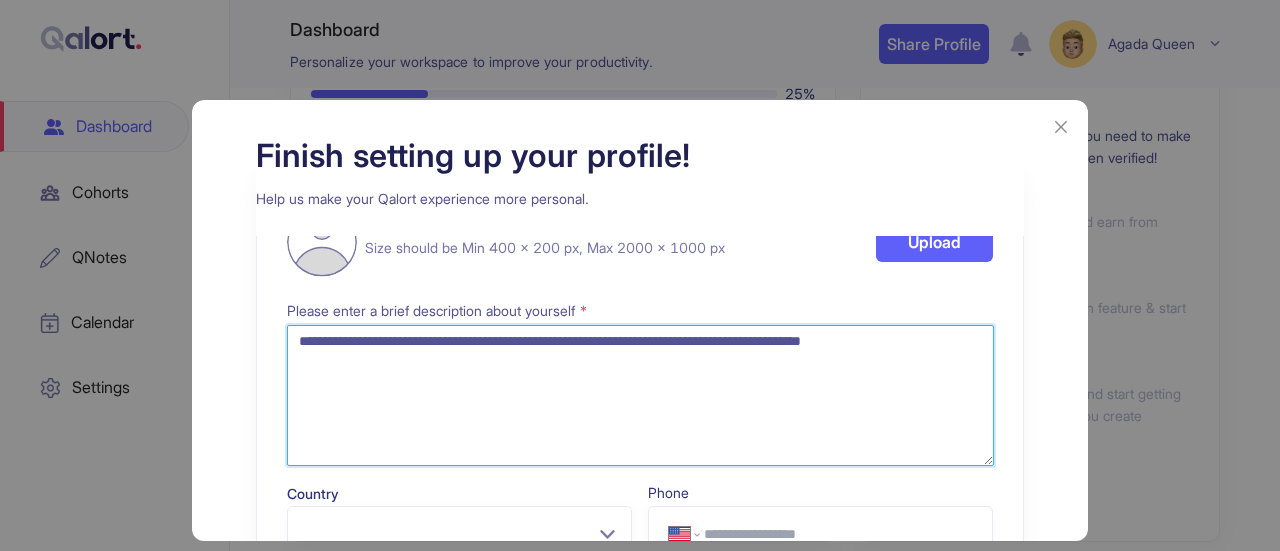 click on "**********" at bounding box center [640, 395] 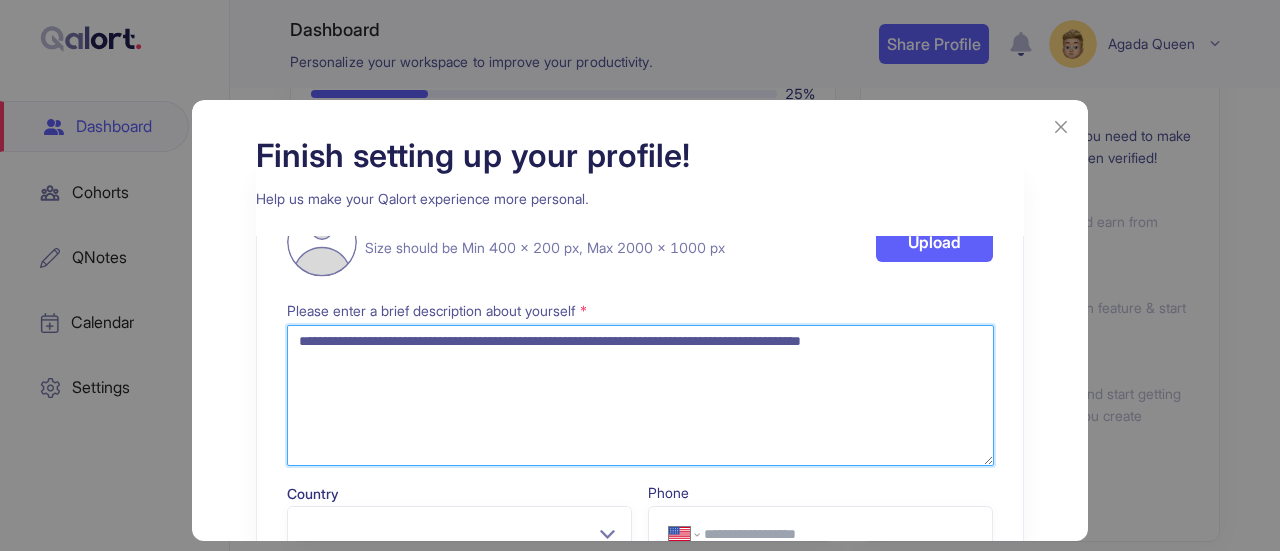 paste 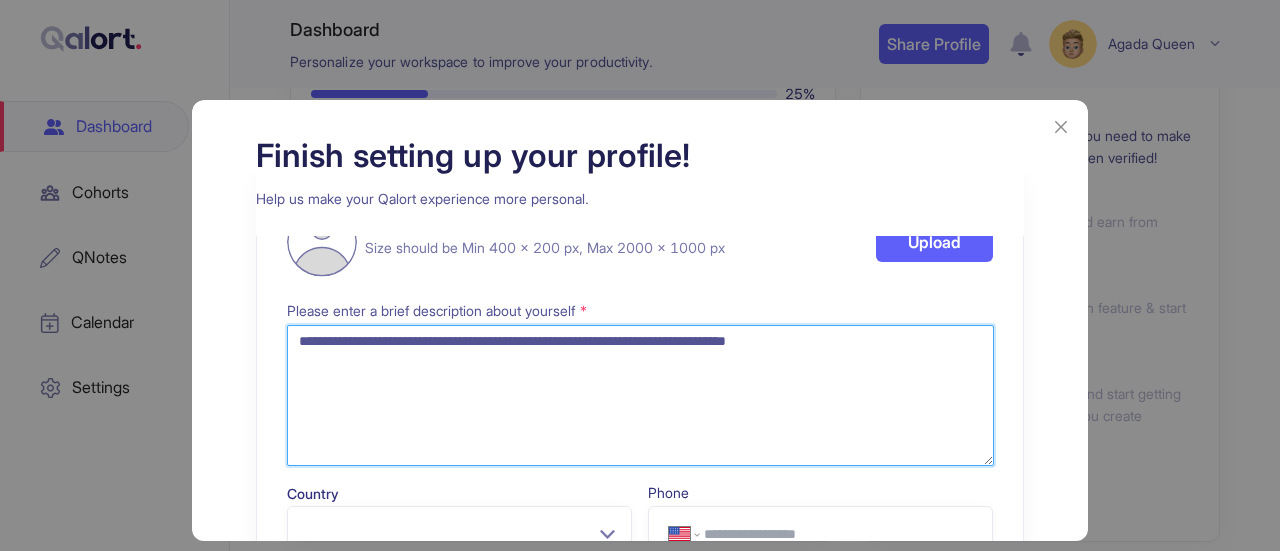 click on "**********" at bounding box center (640, 395) 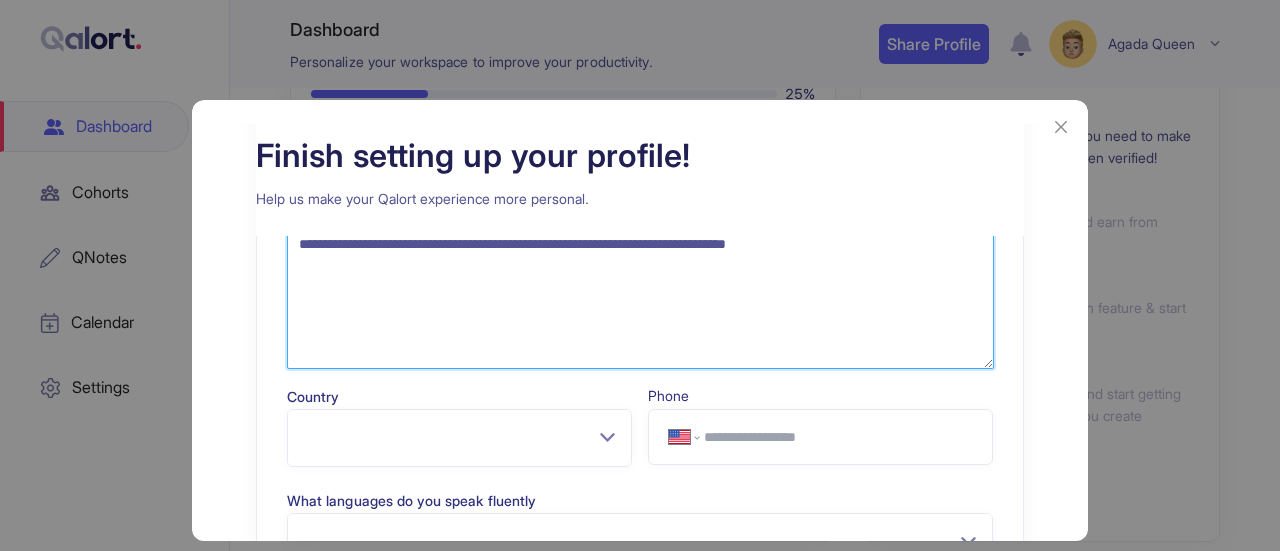 scroll, scrollTop: 300, scrollLeft: 0, axis: vertical 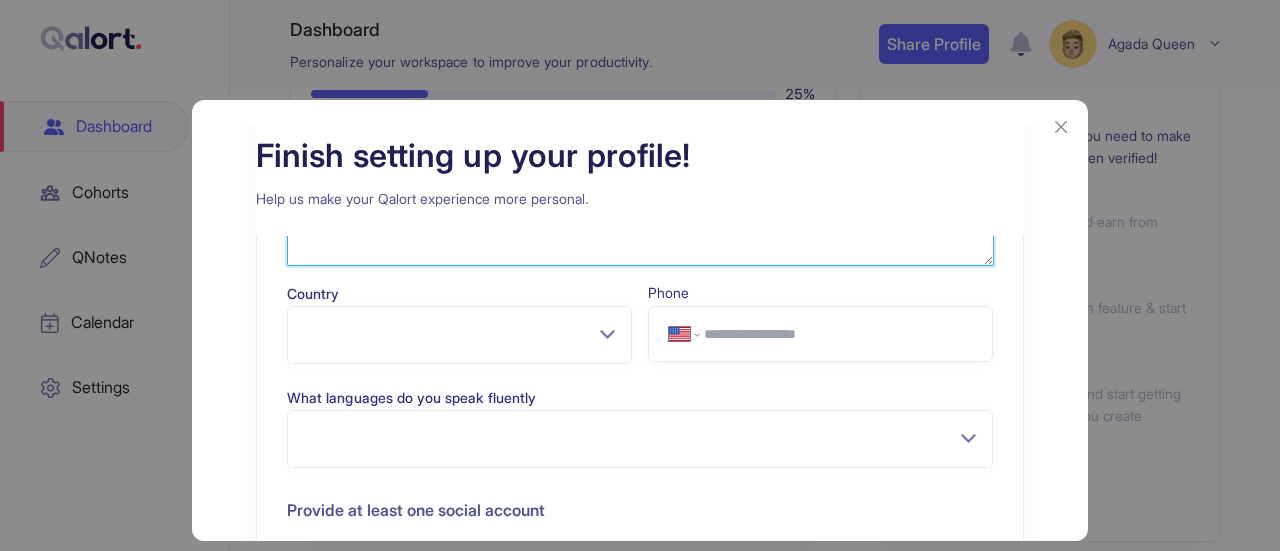 type on "**********" 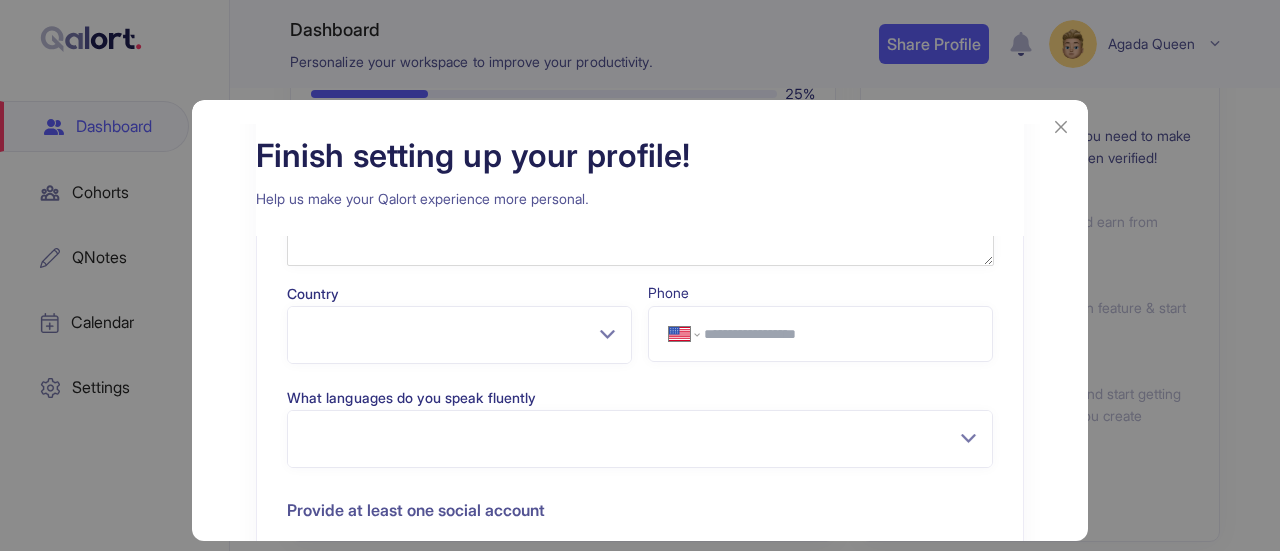 click on "Country" at bounding box center [452, 326] 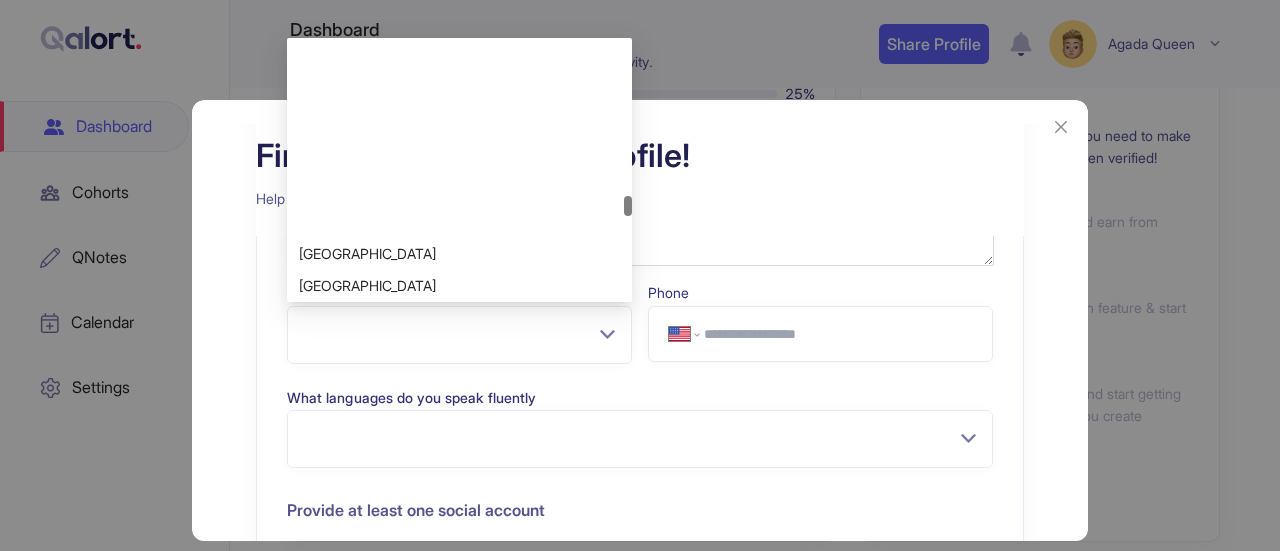 scroll, scrollTop: 4900, scrollLeft: 0, axis: vertical 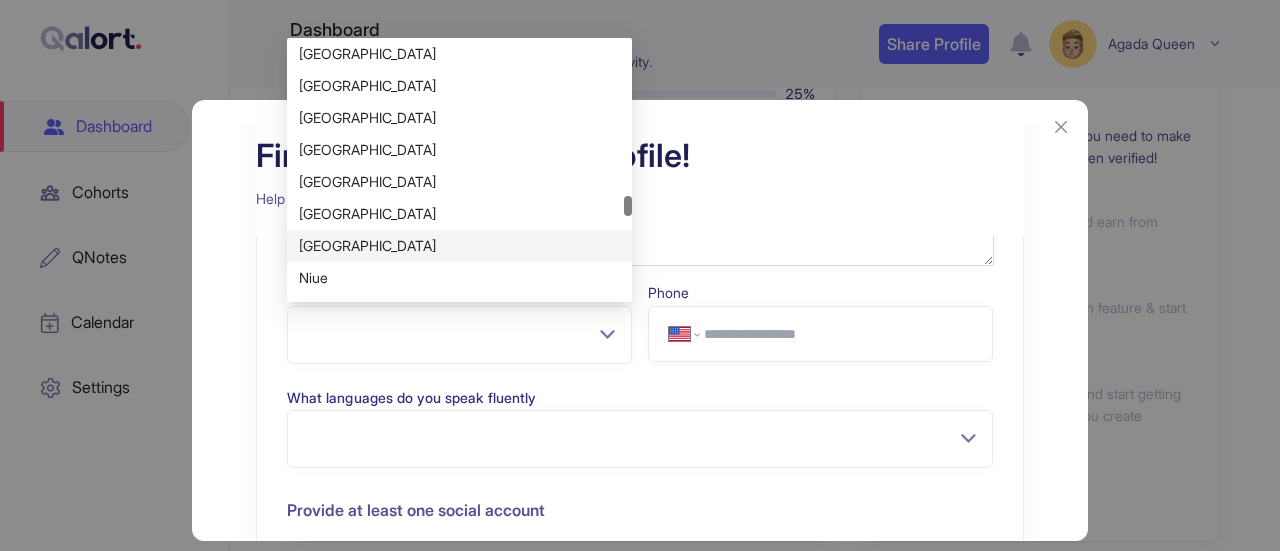 click on "[GEOGRAPHIC_DATA]" at bounding box center (459, 246) 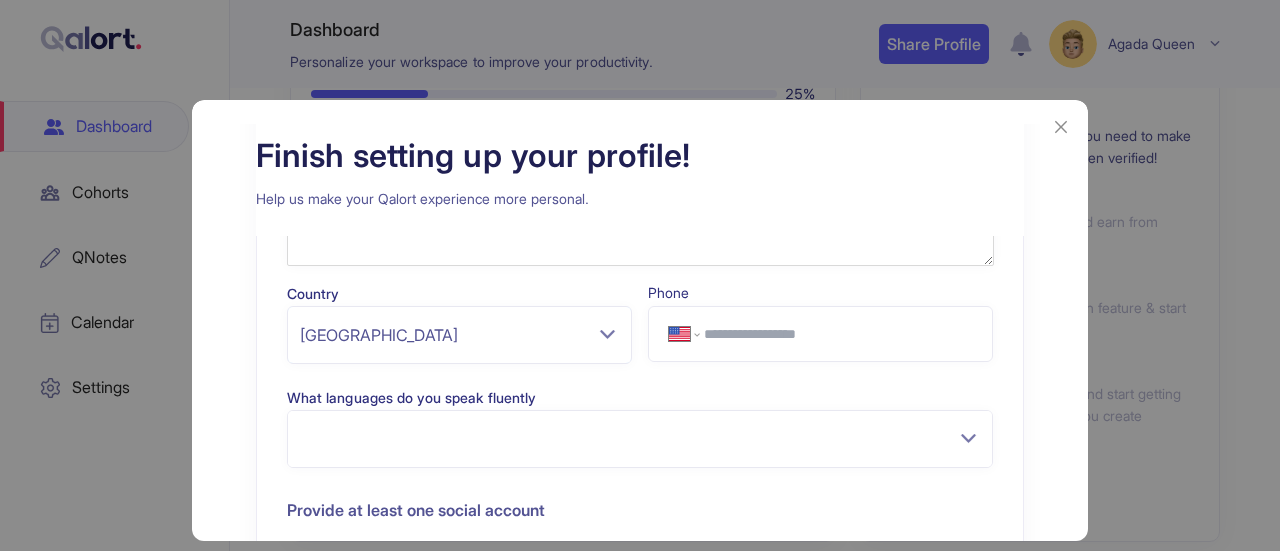 click at bounding box center [697, 334] 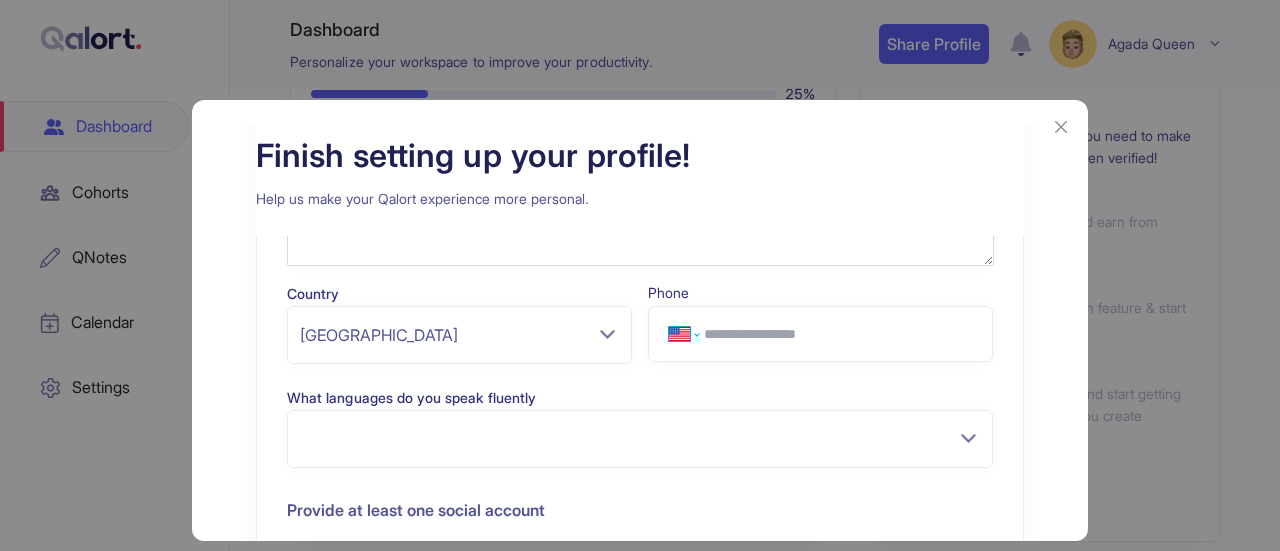 click on "**********" at bounding box center [684, 334] 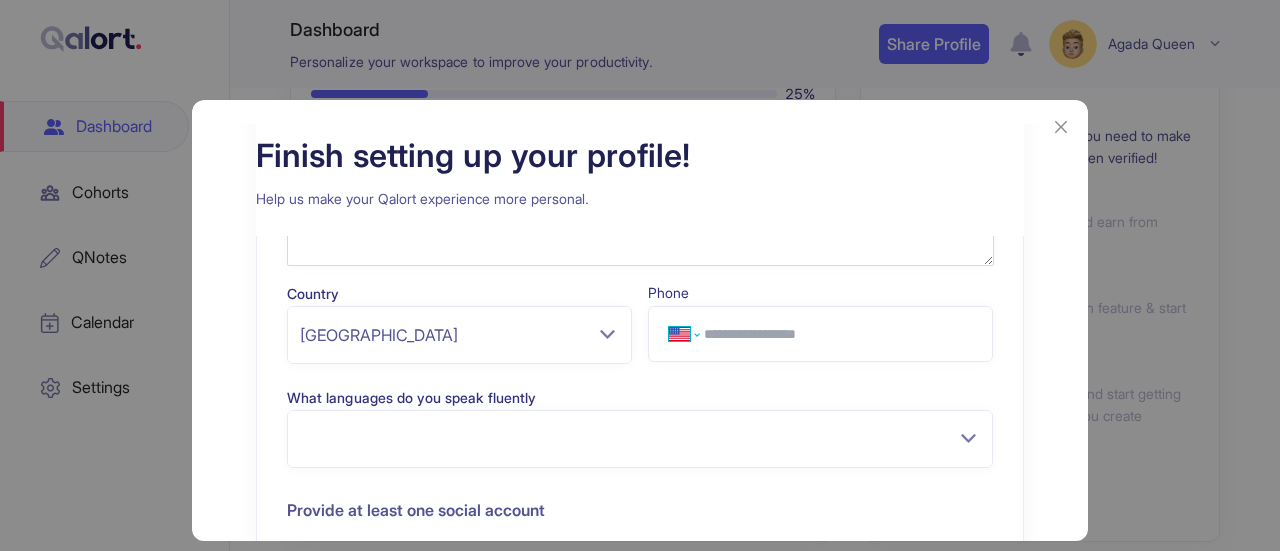 select on "**" 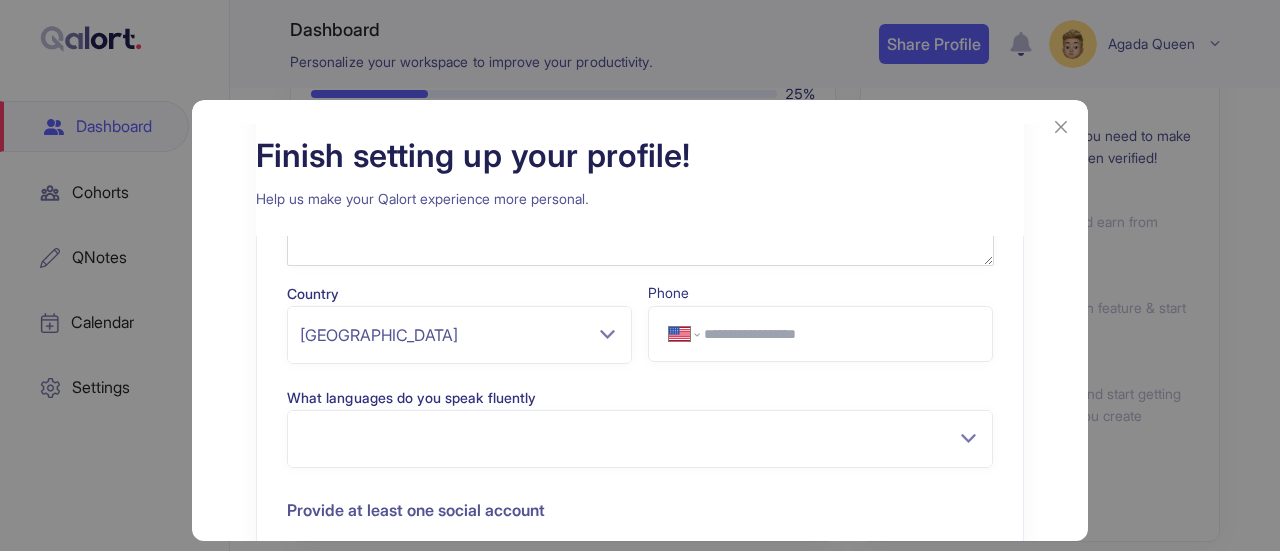 click on "**********" at bounding box center (684, 334) 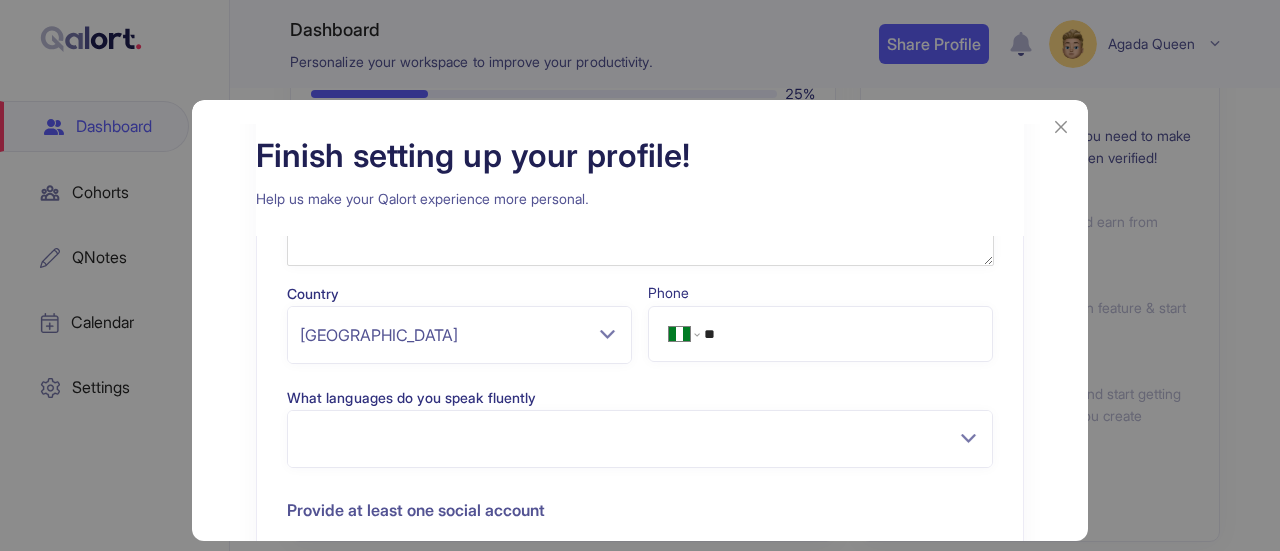 type on "*" 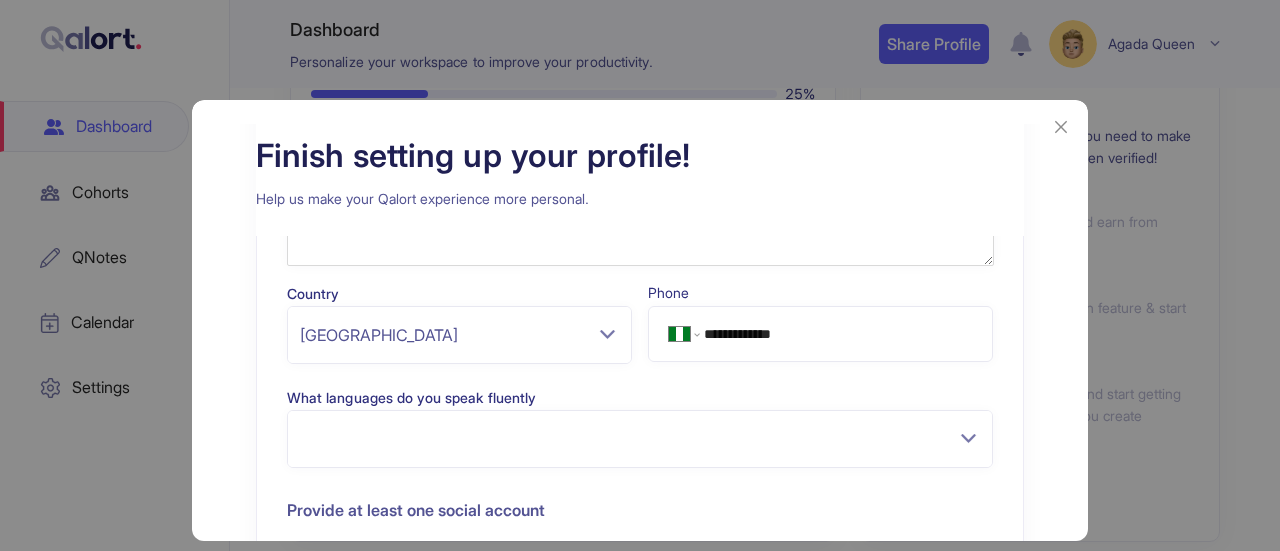 scroll, scrollTop: 370, scrollLeft: 0, axis: vertical 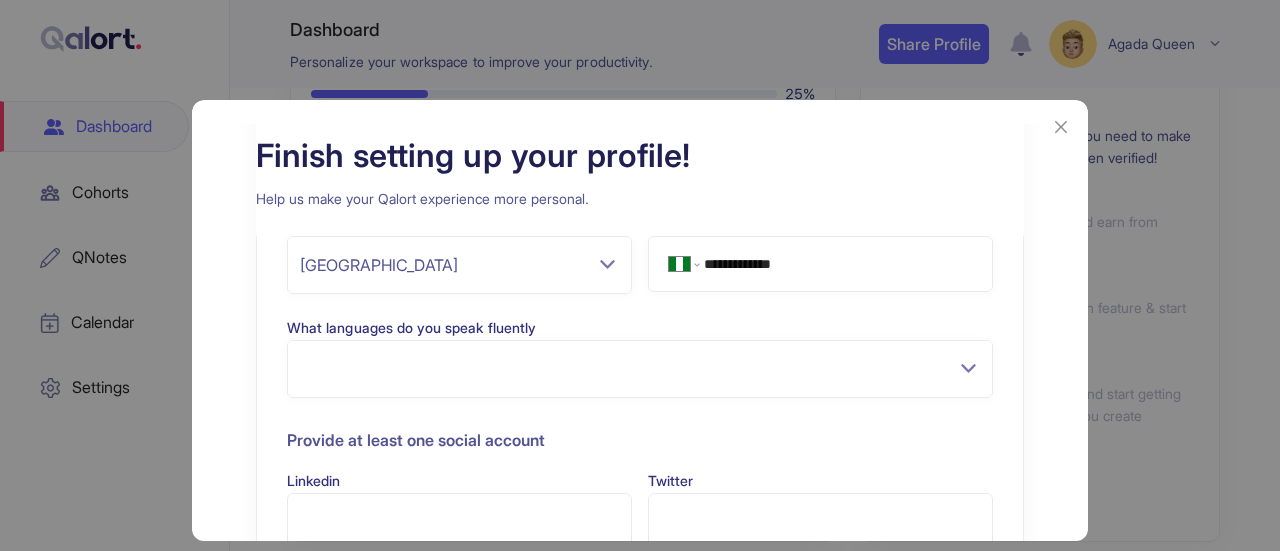 click at bounding box center [640, 369] 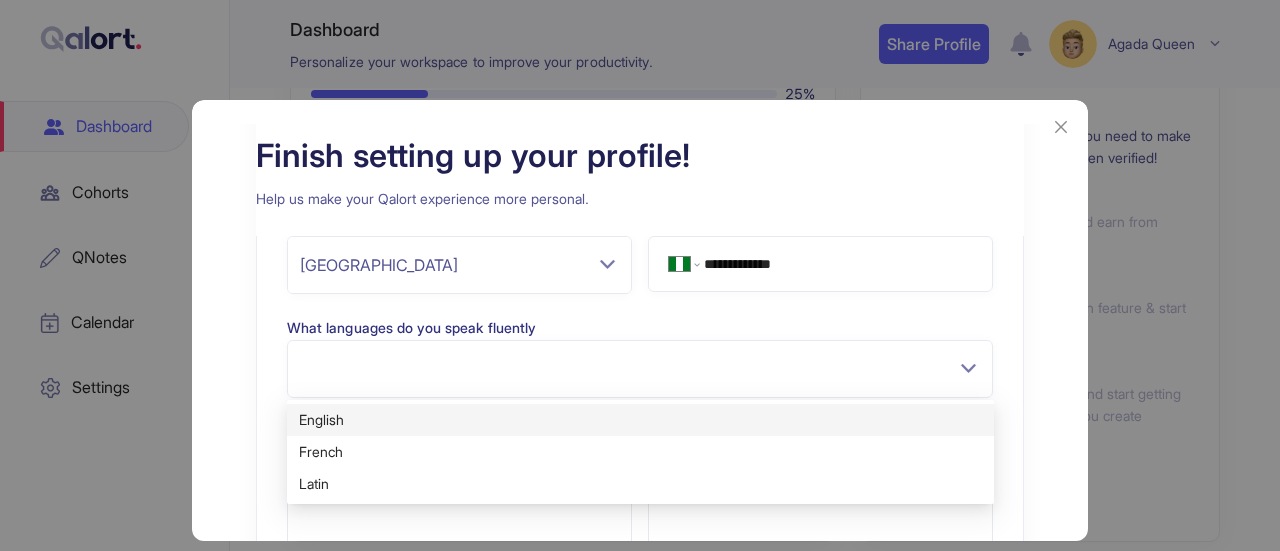 click at bounding box center (640, 369) 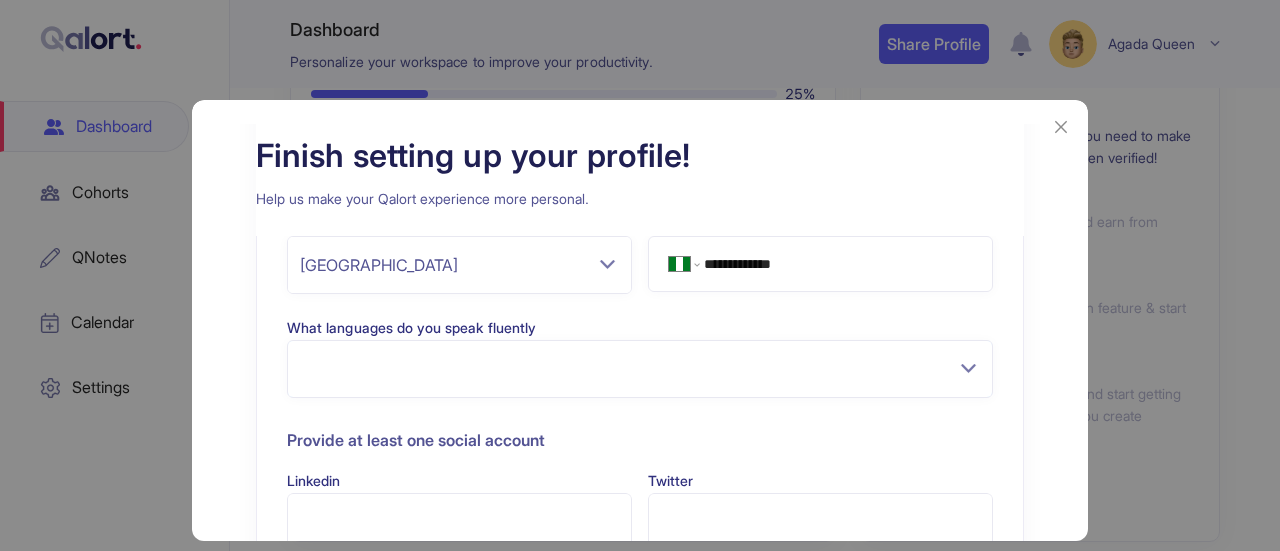 click at bounding box center [640, 369] 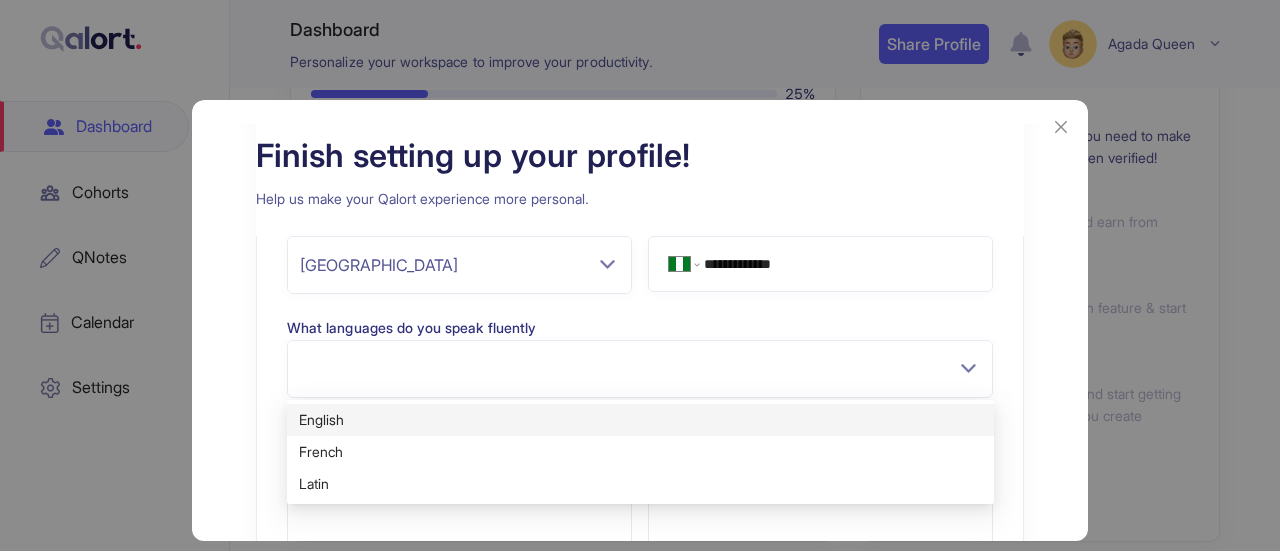 click at bounding box center (640, 369) 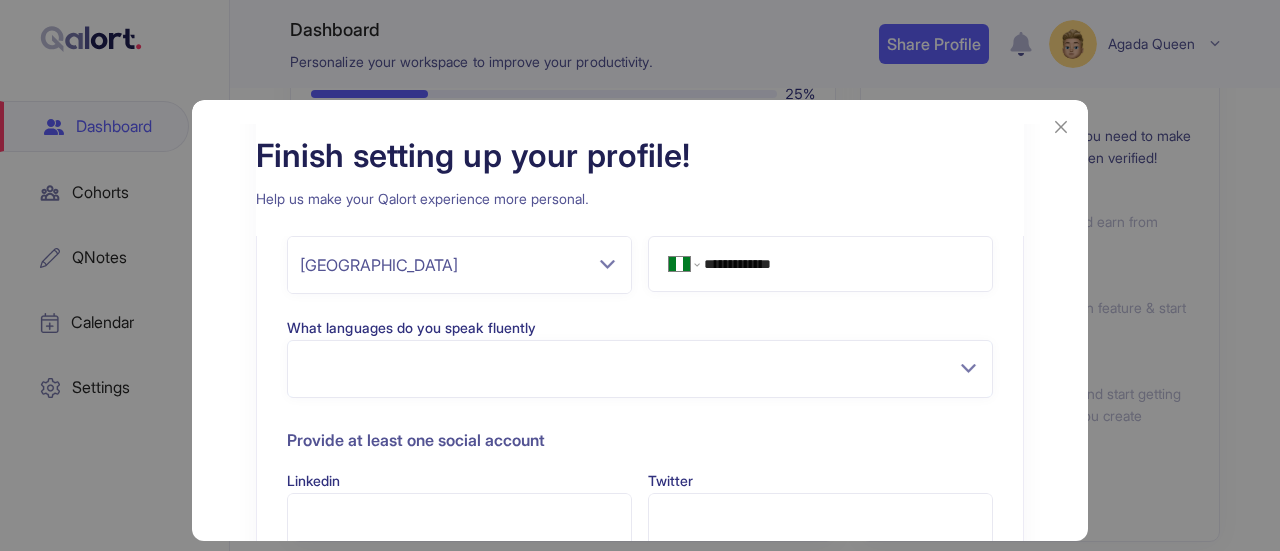 click at bounding box center [640, 369] 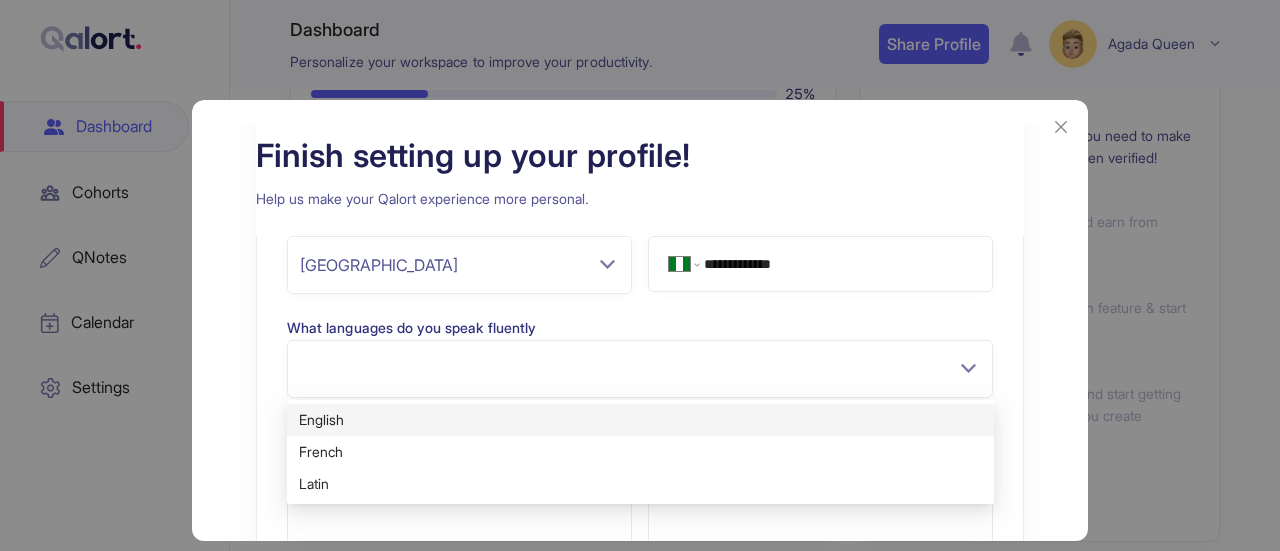 click on "English" at bounding box center (640, 420) 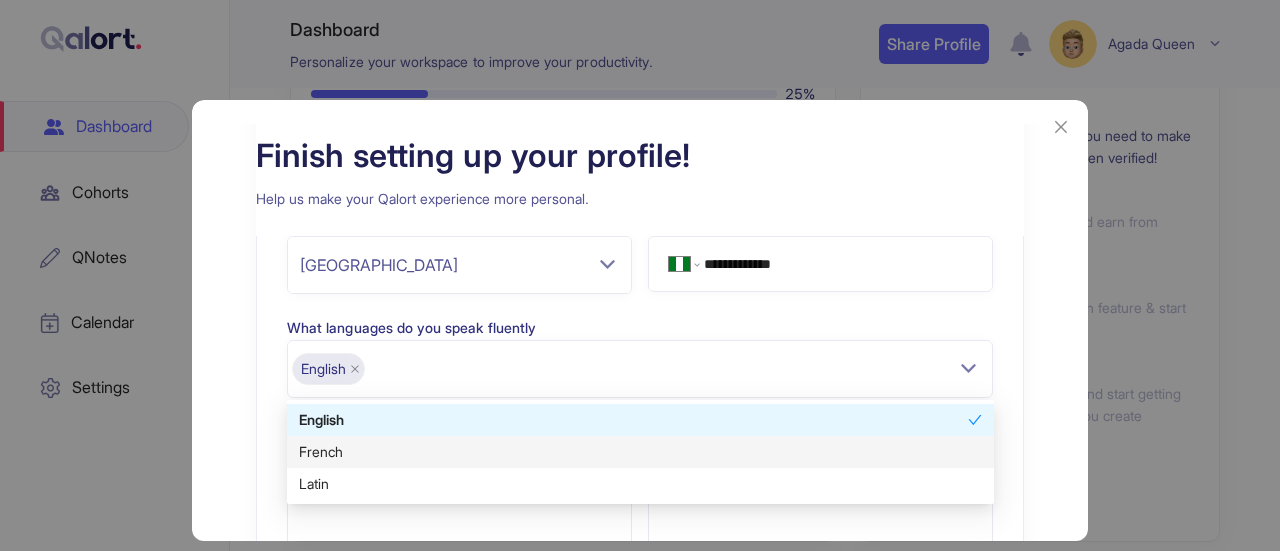 click on "**********" at bounding box center (640, 499) 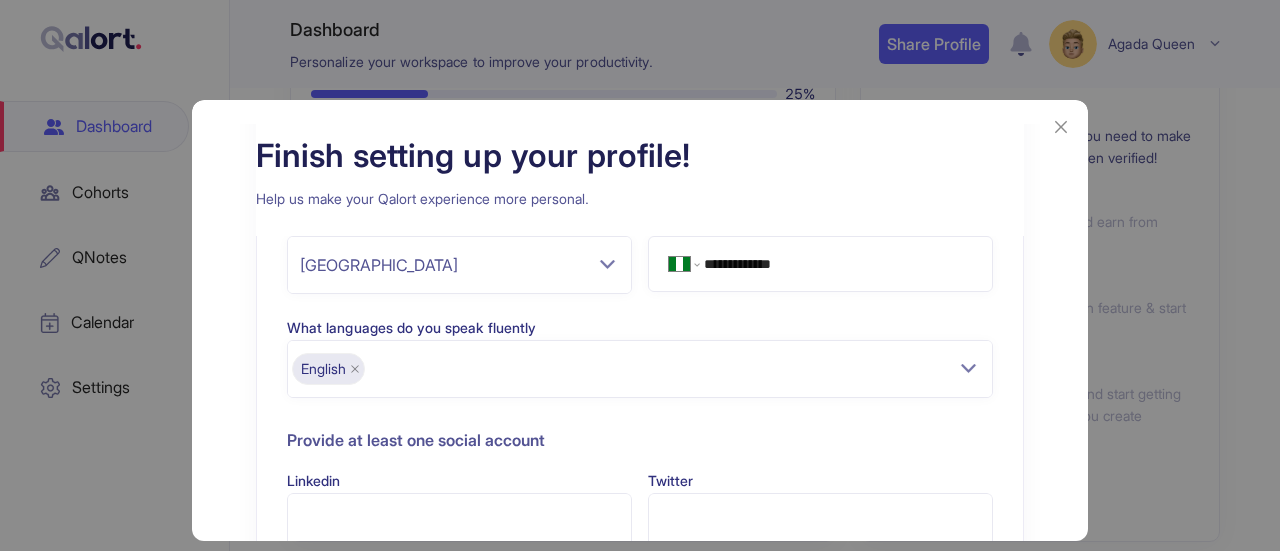 click on "**********" at bounding box center [640, 293] 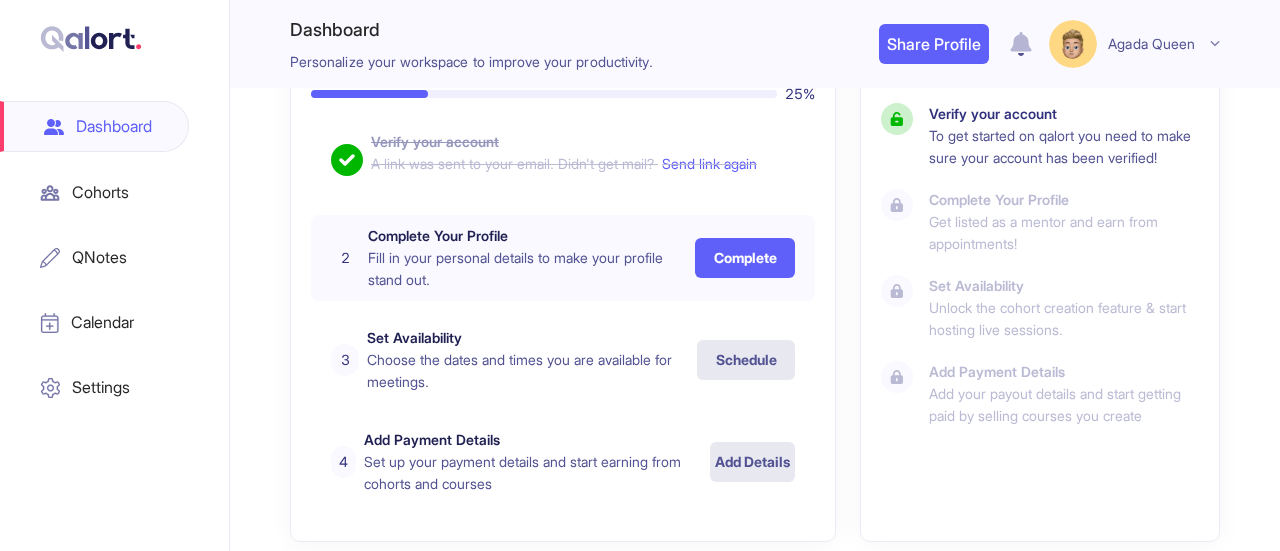 click on "Complete" at bounding box center (745, 258) 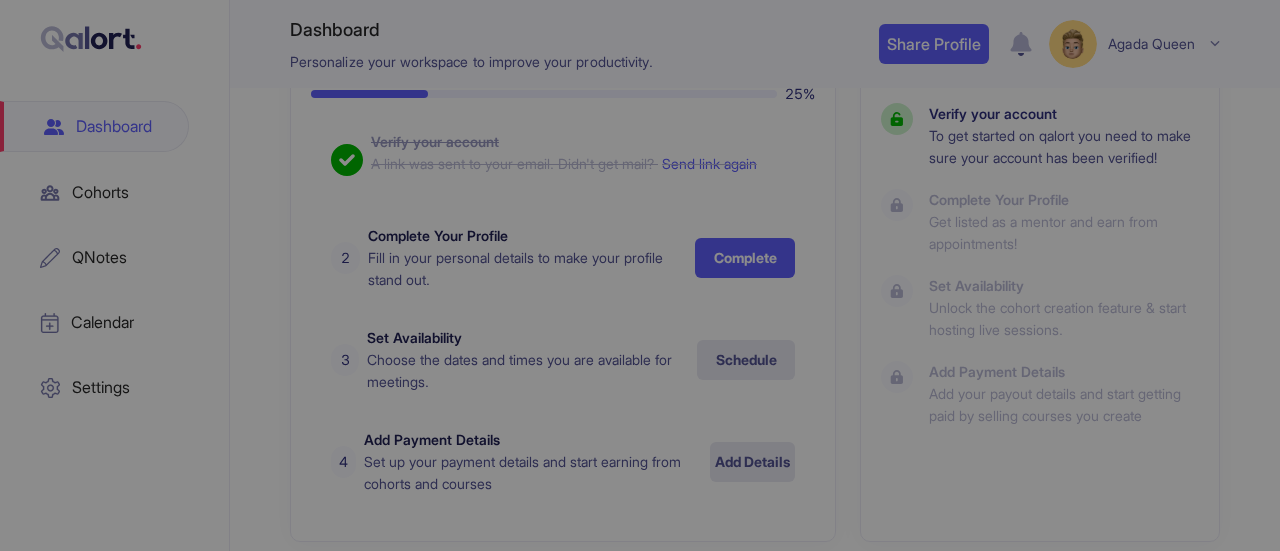 click on "**********" at bounding box center (838, 262) 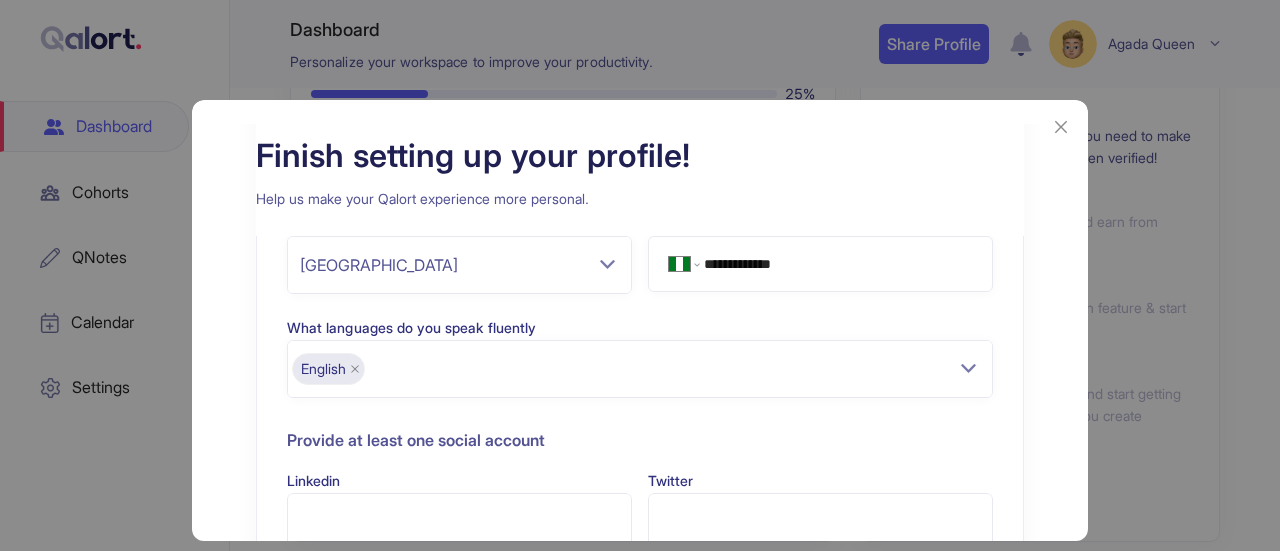 click on "Twitter" at bounding box center [820, 522] 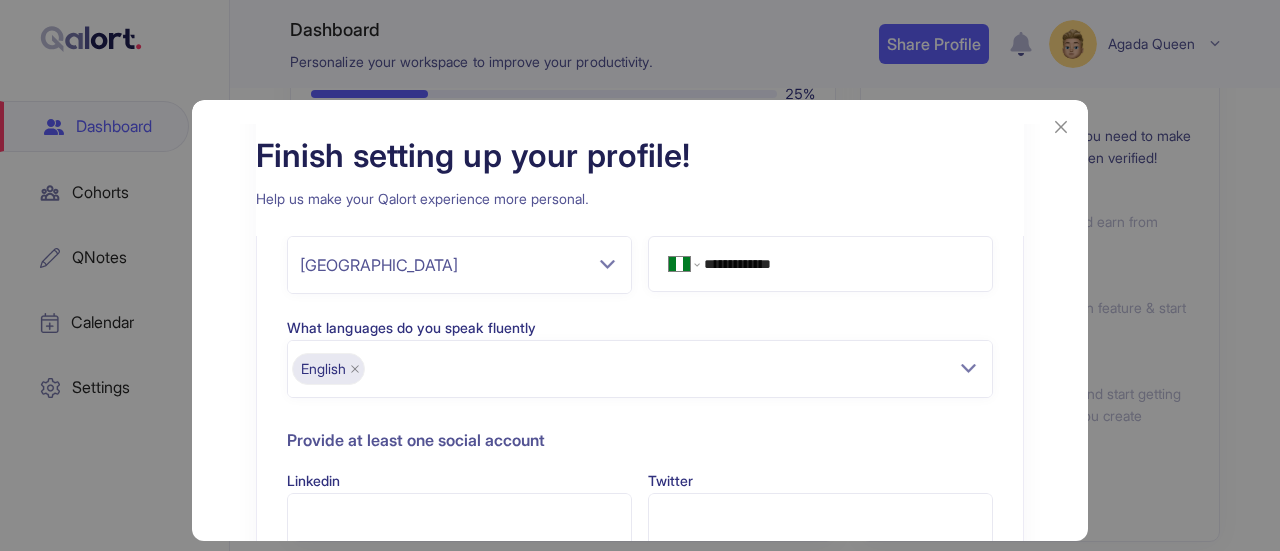 drag, startPoint x: 630, startPoint y: 121, endPoint x: 631, endPoint y: 19, distance: 102.0049 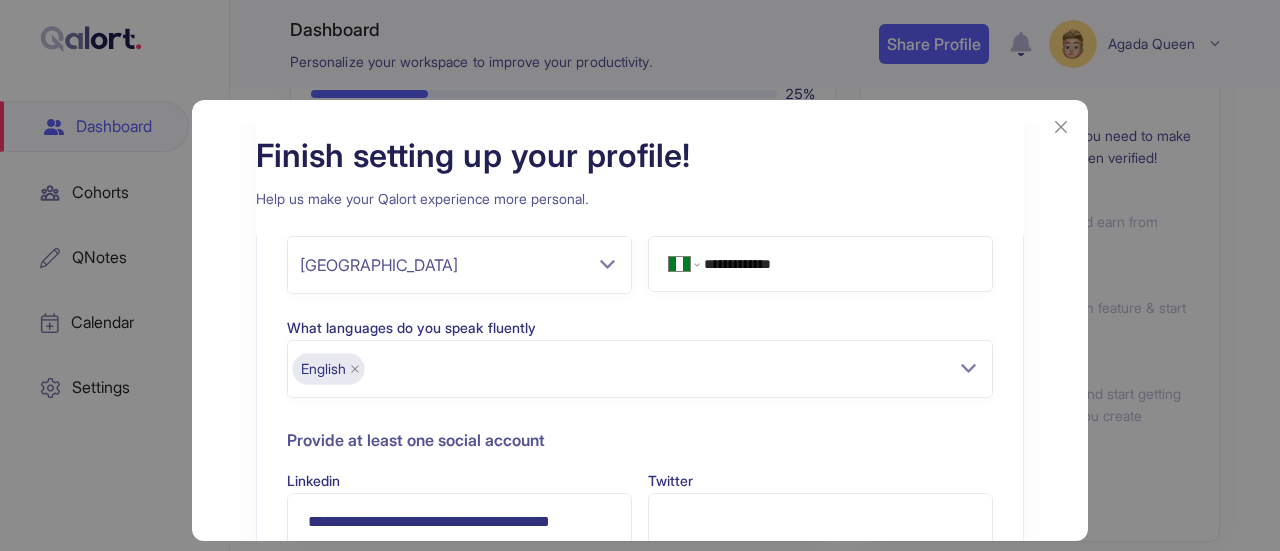 scroll, scrollTop: 0, scrollLeft: 20, axis: horizontal 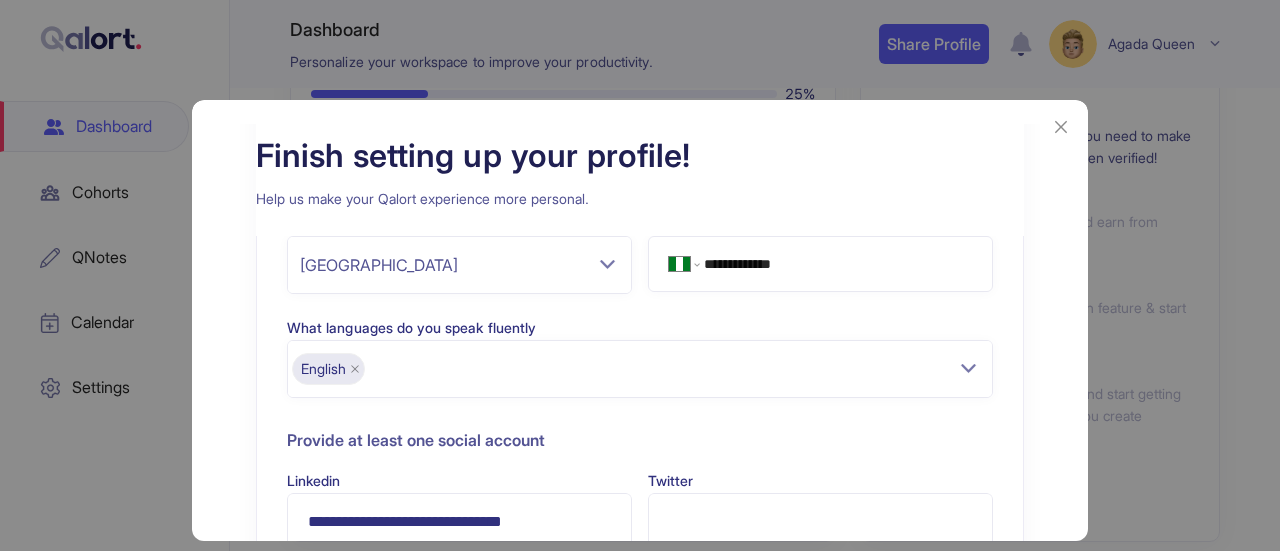 type on "**********" 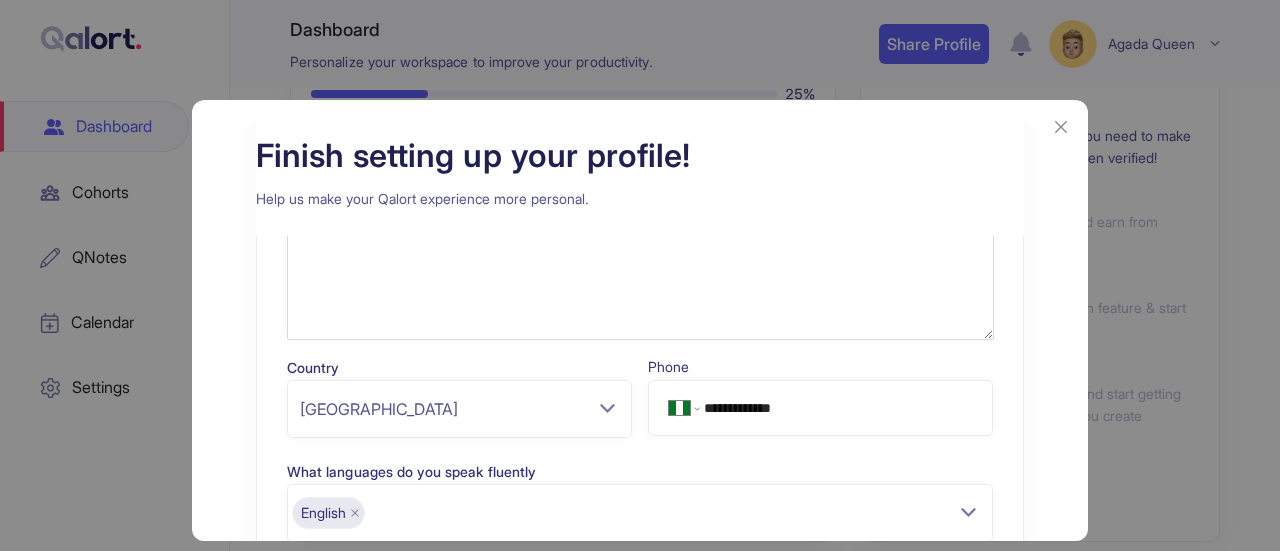 scroll, scrollTop: 70, scrollLeft: 0, axis: vertical 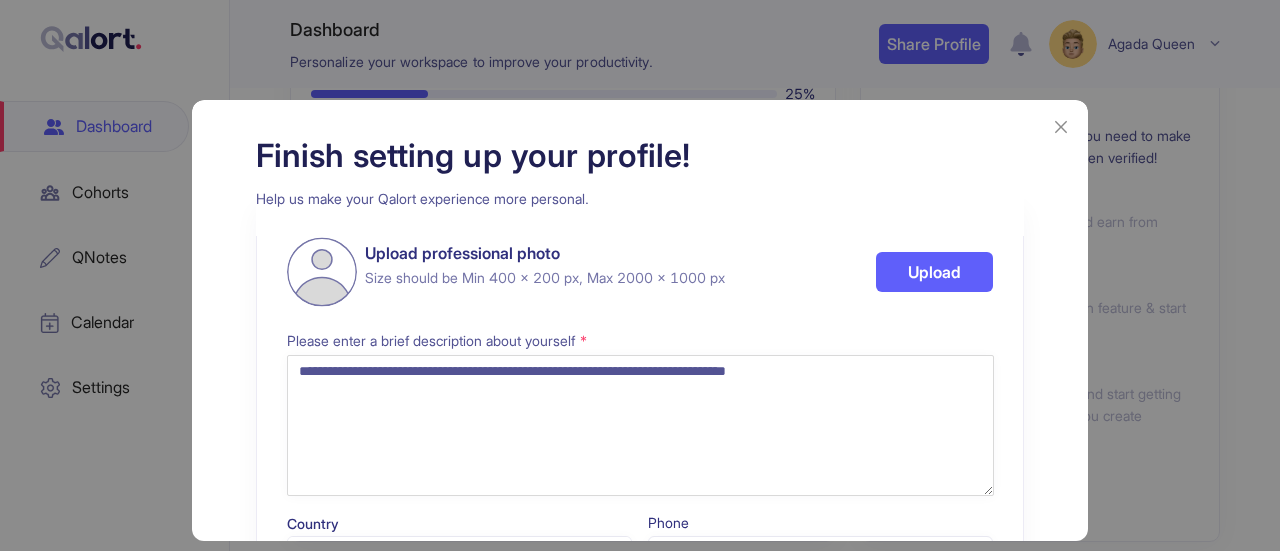 click on "Upload" at bounding box center (934, 272) 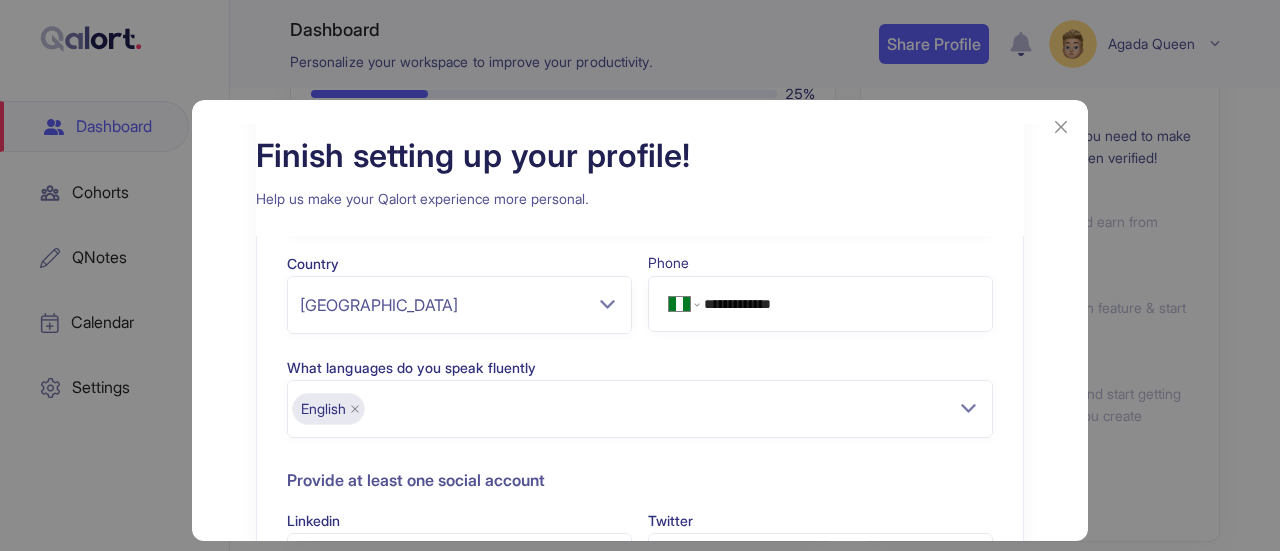 scroll, scrollTop: 370, scrollLeft: 0, axis: vertical 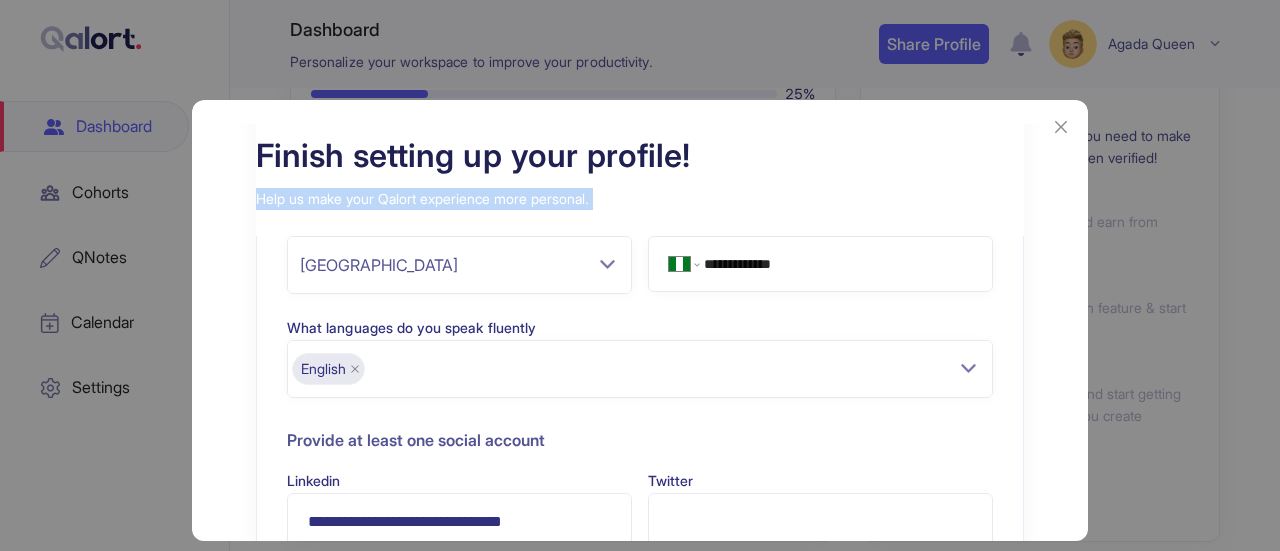 drag, startPoint x: 688, startPoint y: 131, endPoint x: 675, endPoint y: 53, distance: 79.07591 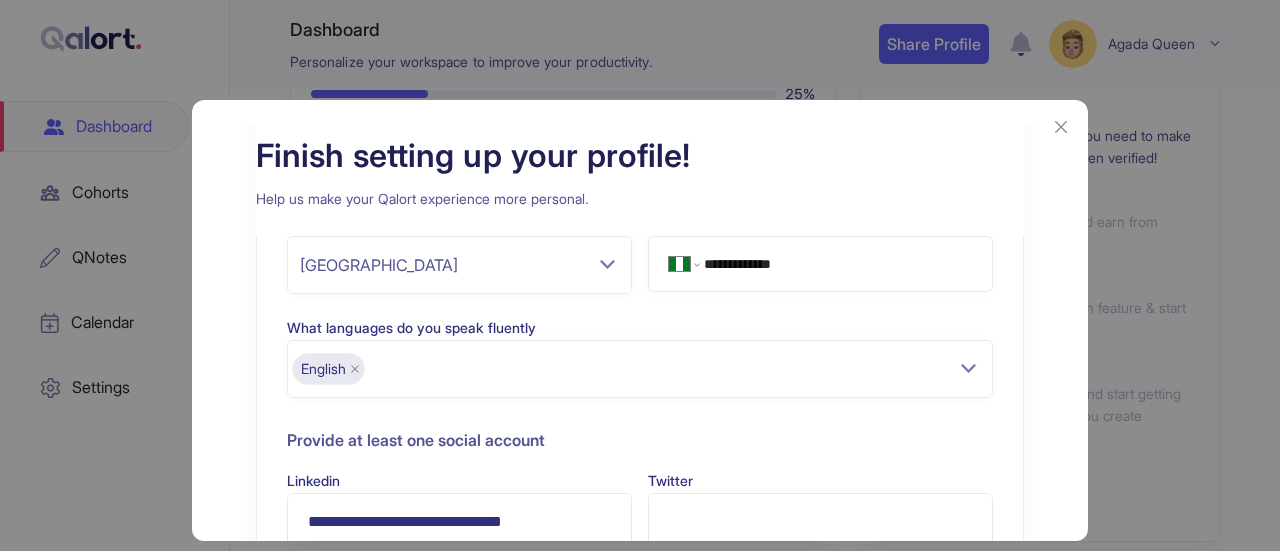 click on "Twitter" at bounding box center [820, 522] 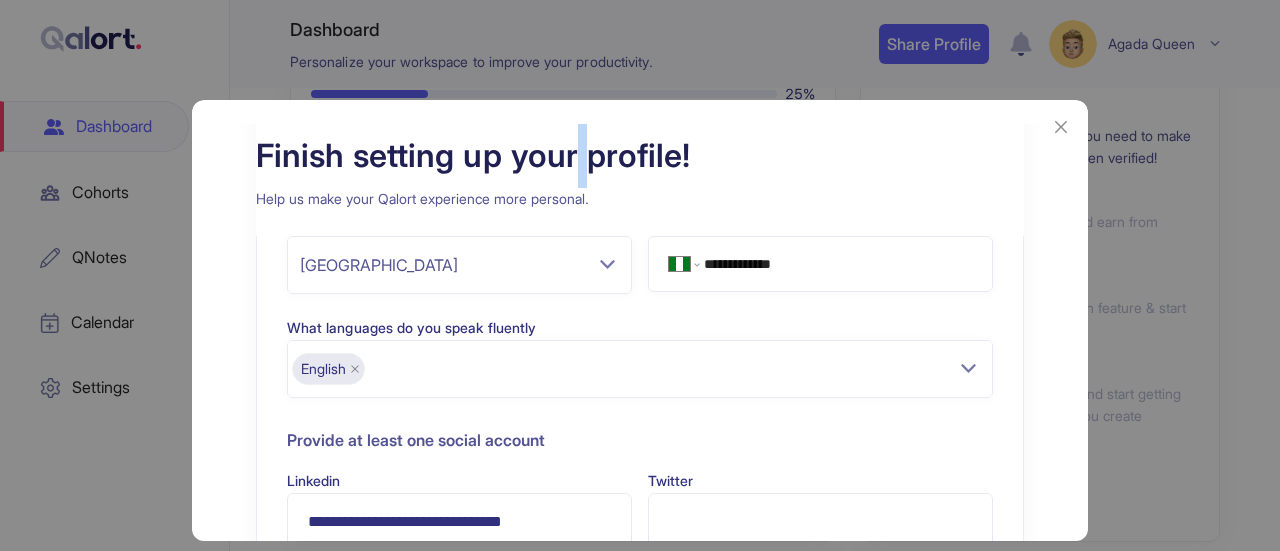 scroll, scrollTop: 0, scrollLeft: 0, axis: both 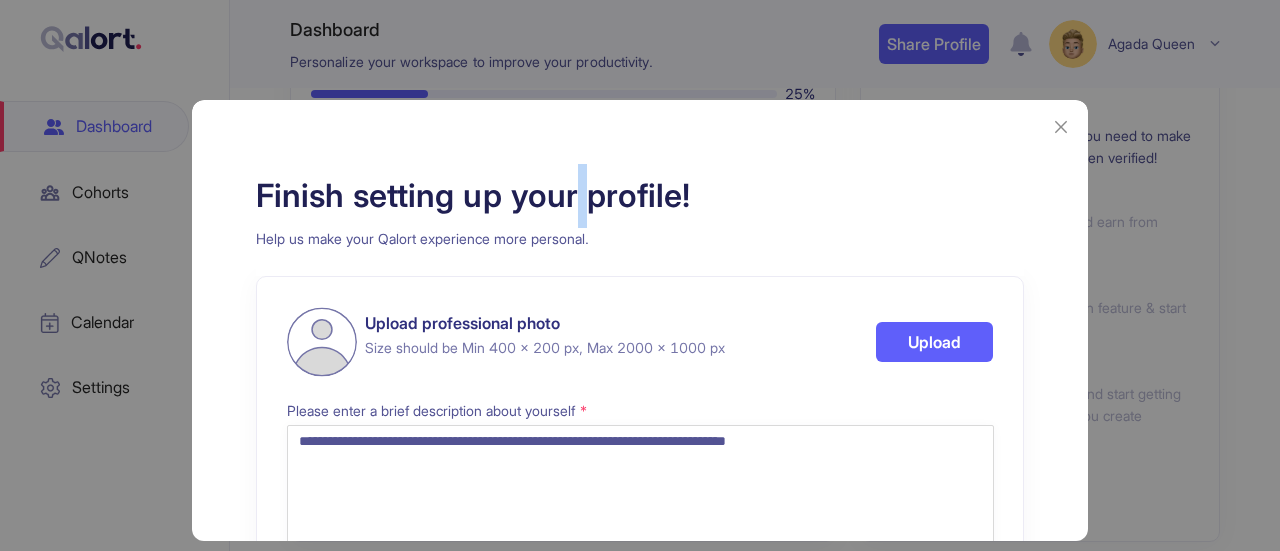 drag, startPoint x: 565, startPoint y: 143, endPoint x: 564, endPoint y: 126, distance: 17.029387 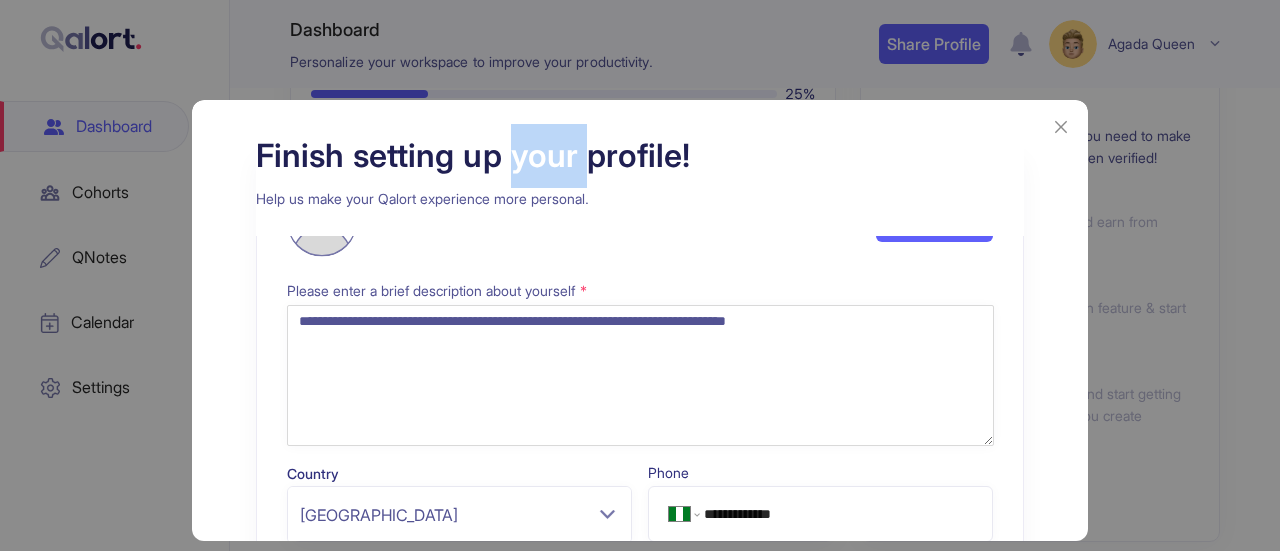 scroll, scrollTop: 370, scrollLeft: 0, axis: vertical 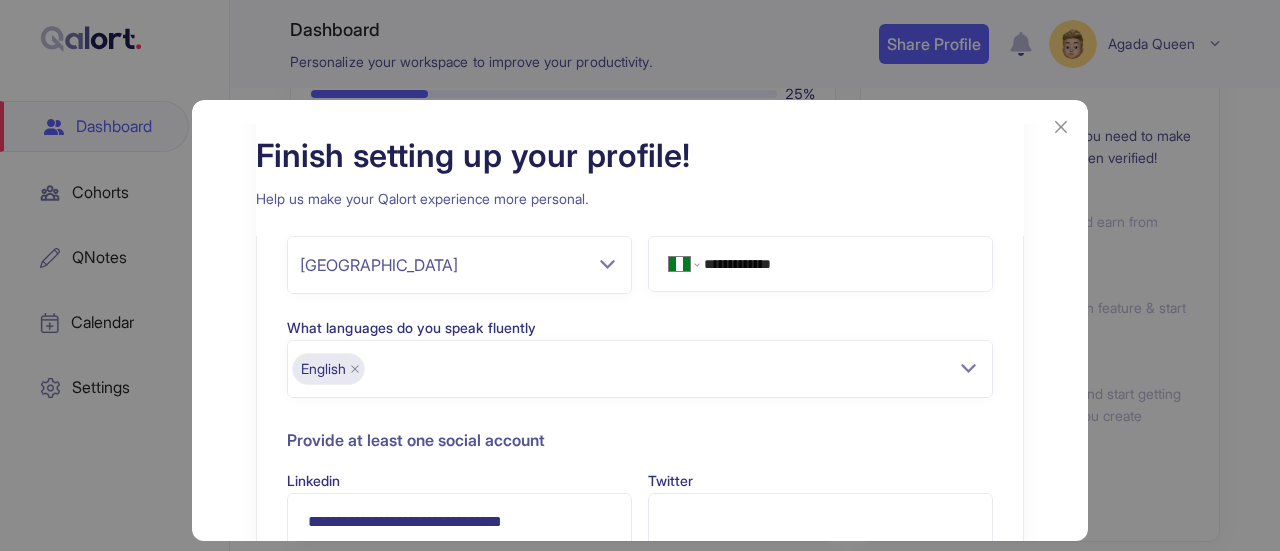 click on "Finish setting up your profile!" at bounding box center (640, 156) 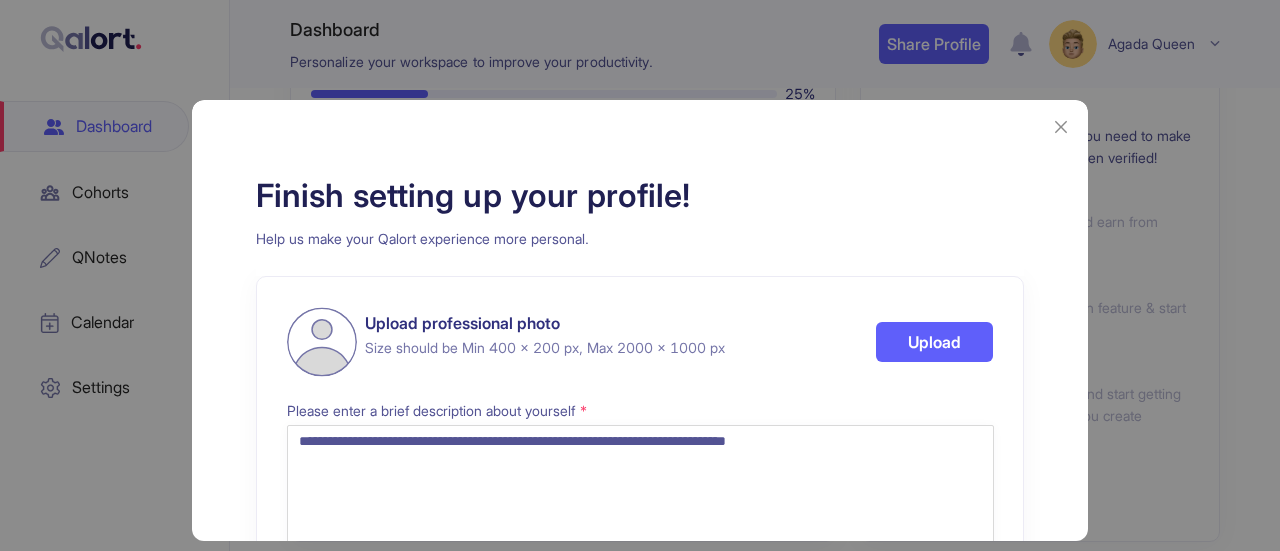 scroll, scrollTop: 200, scrollLeft: 0, axis: vertical 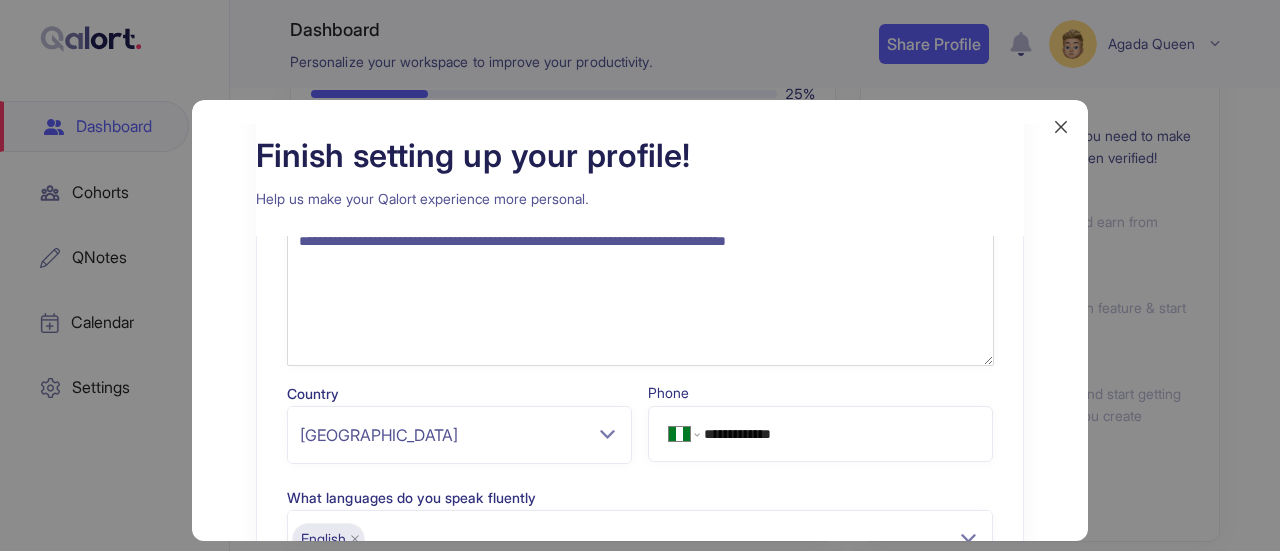 click 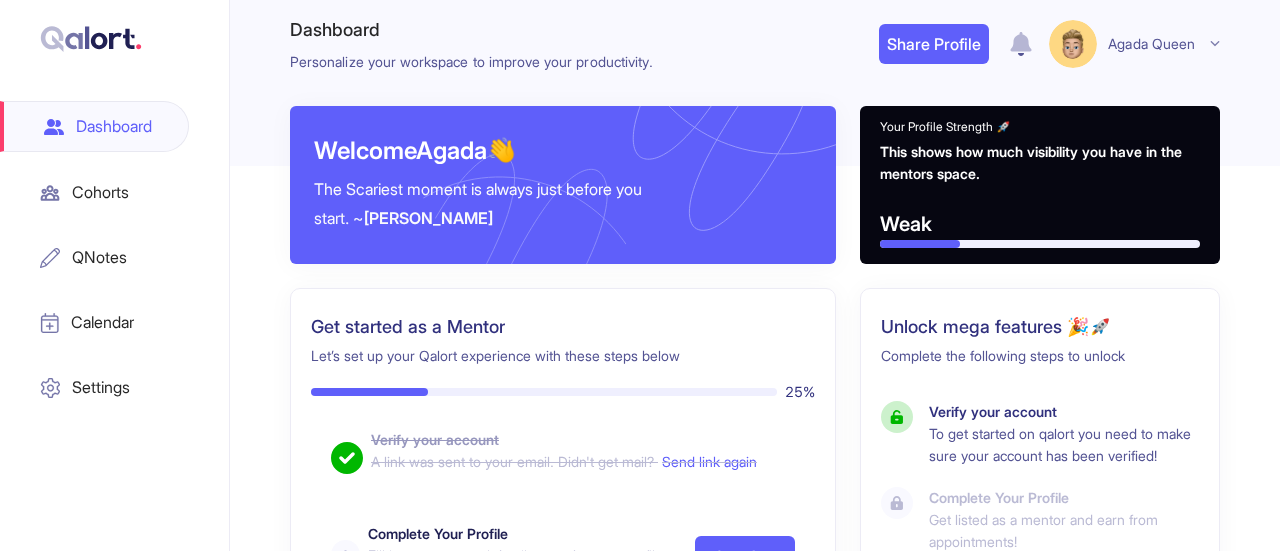 scroll, scrollTop: 0, scrollLeft: 0, axis: both 